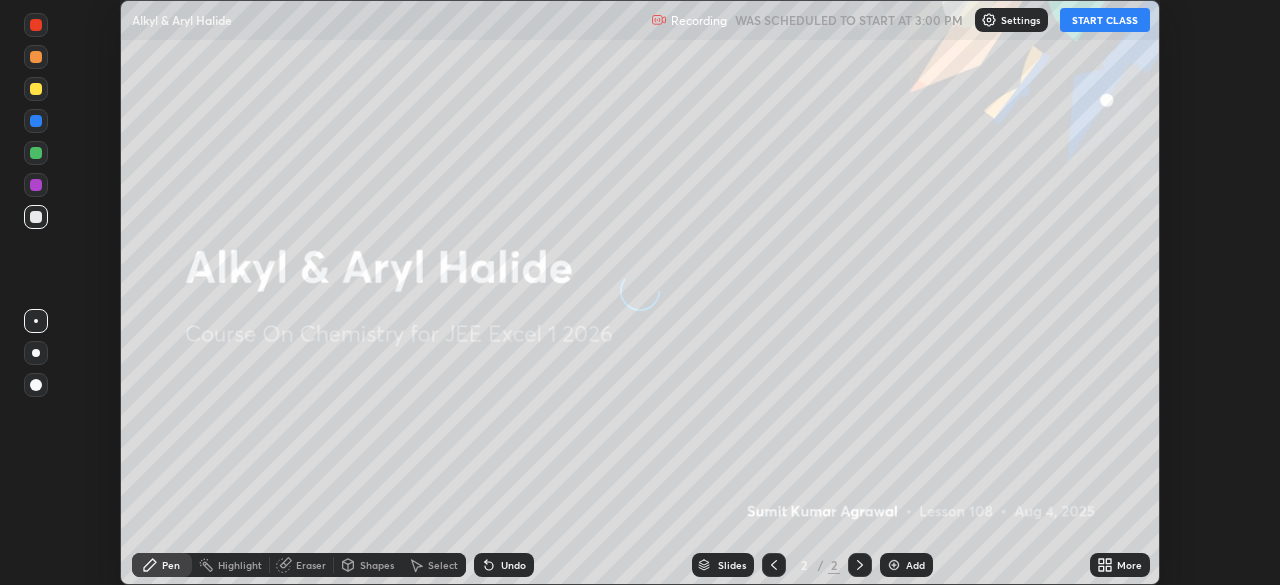 scroll, scrollTop: 0, scrollLeft: 0, axis: both 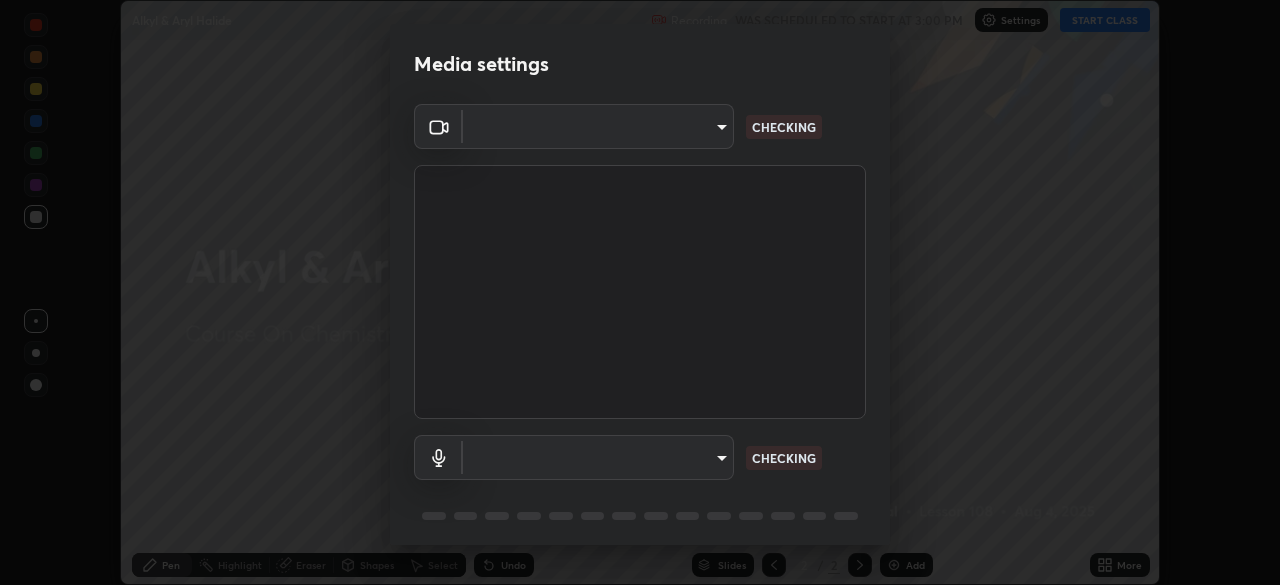 type on "1e49b53be58bf3658c32ba4c8e2538d2601885ca91182b01ba969948c87b8f29" 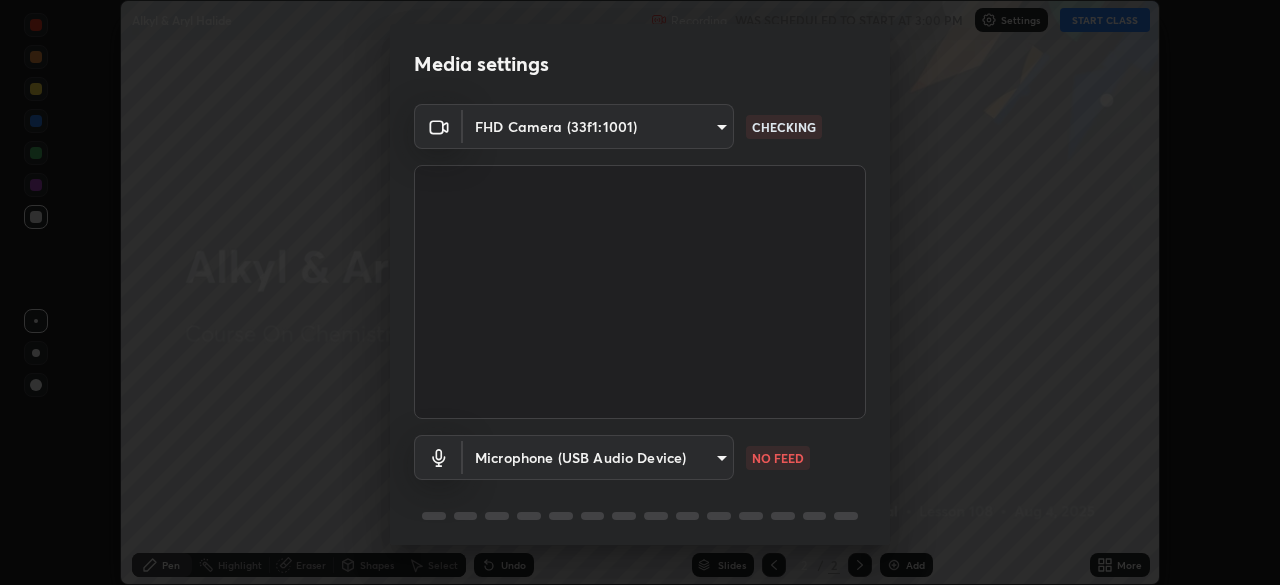 click on "Erase all Alkyl & Aryl Halide Recording WAS SCHEDULED TO START AT  3:00 PM Settings START CLASS Setting up your live class Alkyl & Aryl Halide • L108 of Course On Chemistry for JEE Excel 1 2026 [FIRST] [LAST] Pen Highlight Eraser Shapes Select Undo Slides 2 / 2 Add More No doubts shared Encourage your learners to ask a doubt for better clarity Report an issue Reason for reporting Buffering Chat not working Audio - Video sync issue Educator video quality low ​ Attach an image Report Media settings FHD Camera (33f1:1001) 1e49b53be58bf3658c32ba4c8e2538d2601885ca91182b01ba969948c87b8f29 CHECKING Microphone (USB Audio Device) ea87fc36347b51241c7dbb5a200bf6c46822a0085c78c32b66ce24c8f32dd280 NO FEED 1 / 5 Next" at bounding box center (640, 292) 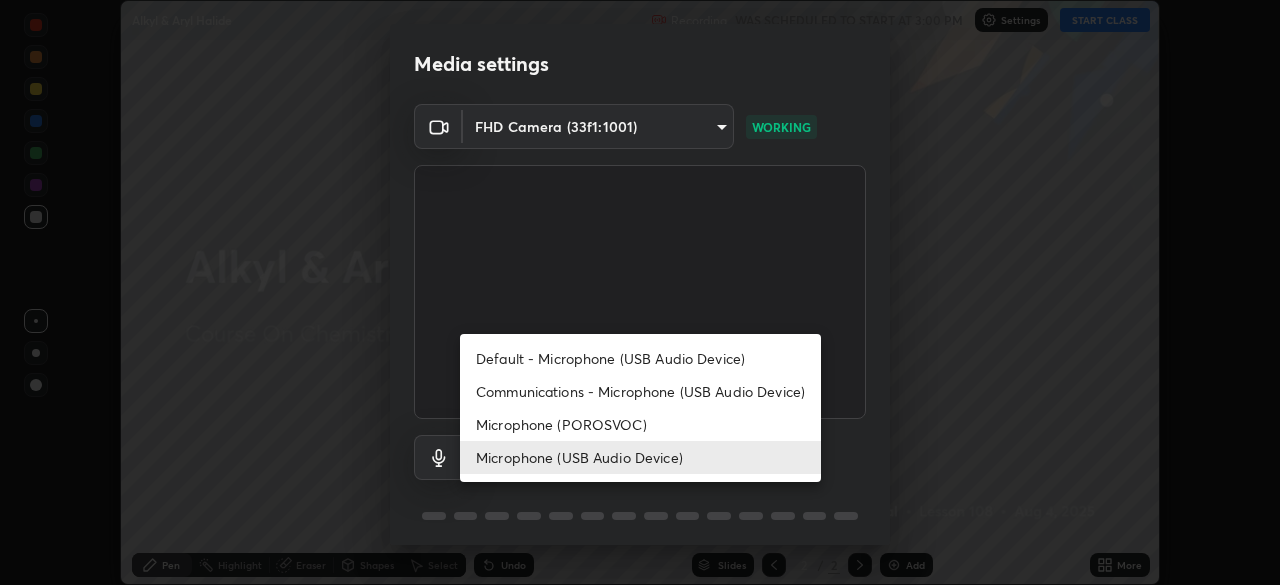 click on "Communications - Microphone (USB Audio Device)" at bounding box center [640, 391] 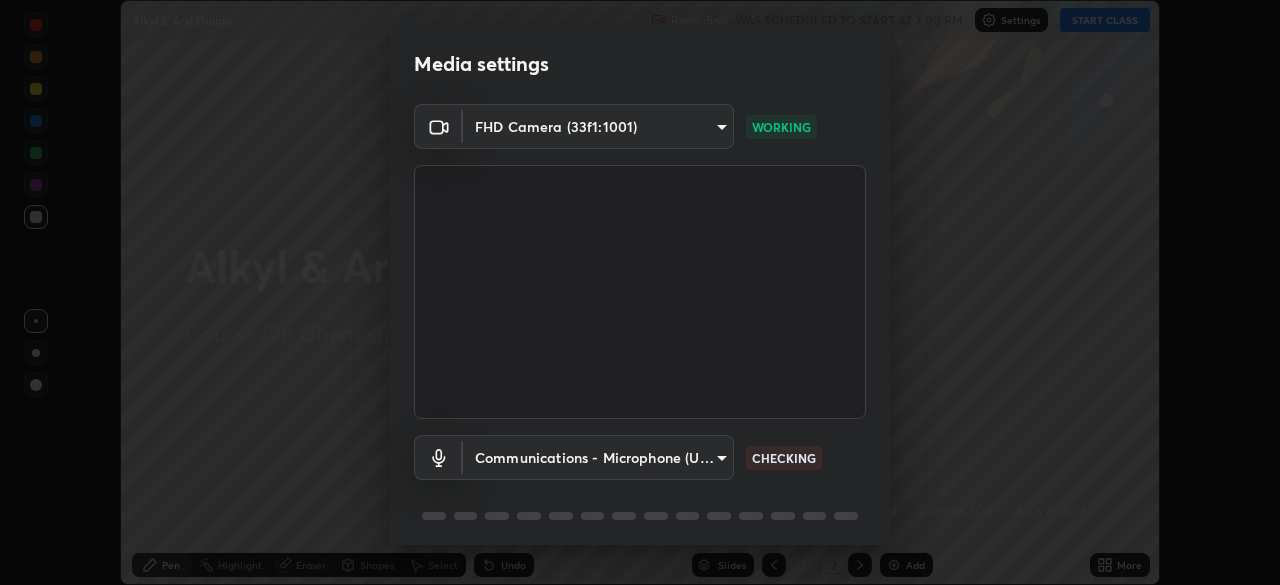 scroll, scrollTop: 71, scrollLeft: 0, axis: vertical 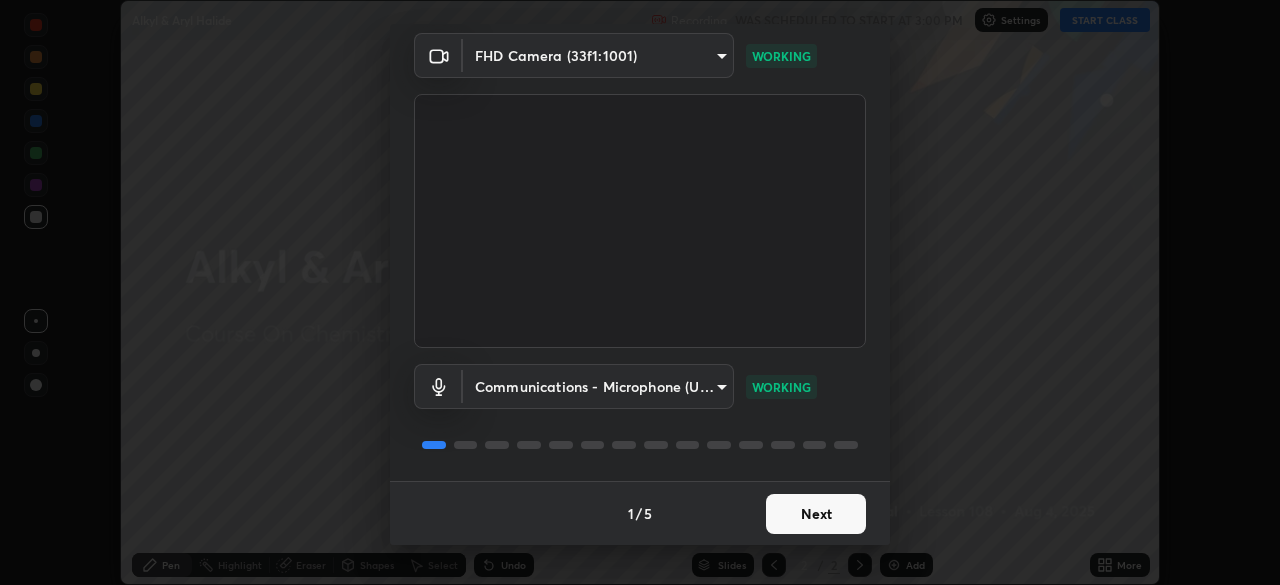 click on "Next" at bounding box center [816, 514] 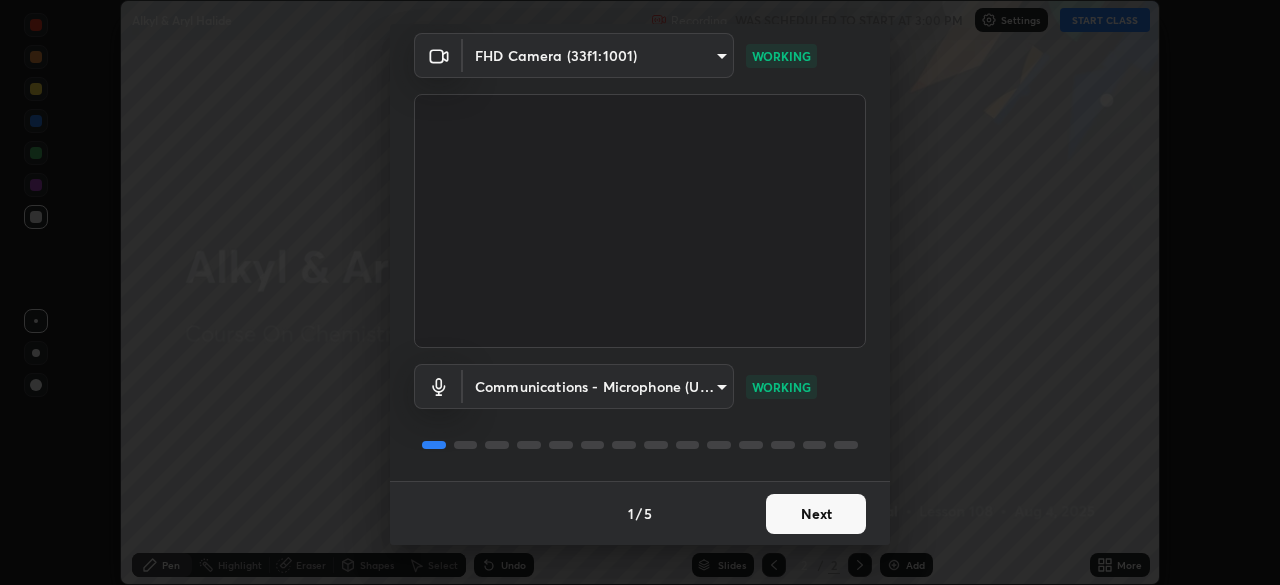 scroll, scrollTop: 0, scrollLeft: 0, axis: both 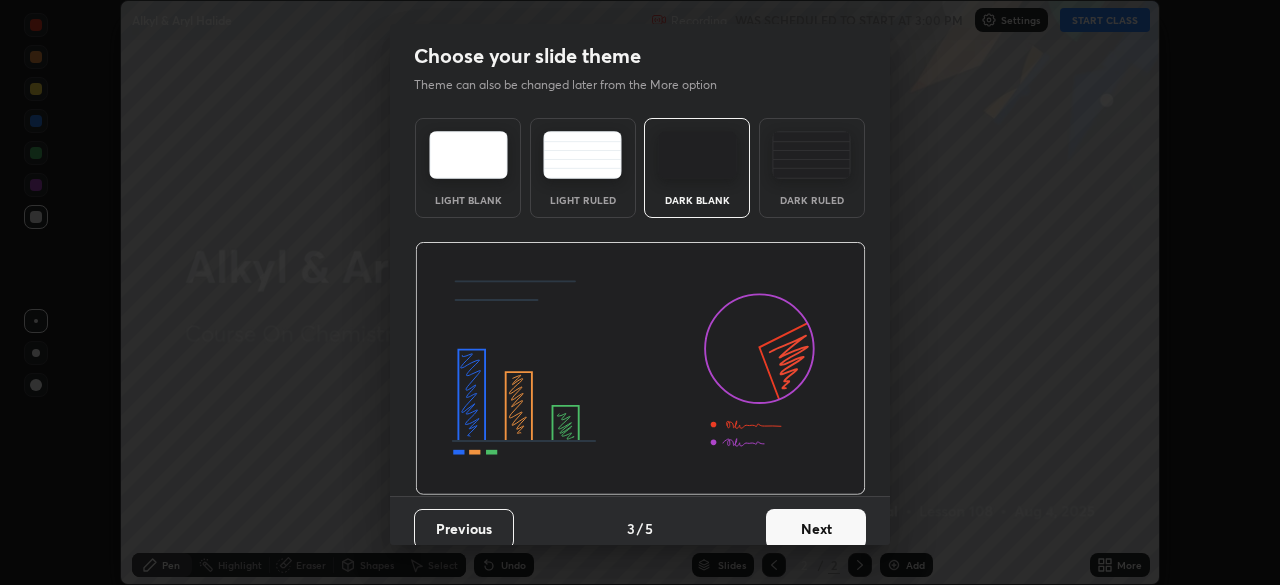 click on "Next" at bounding box center [816, 529] 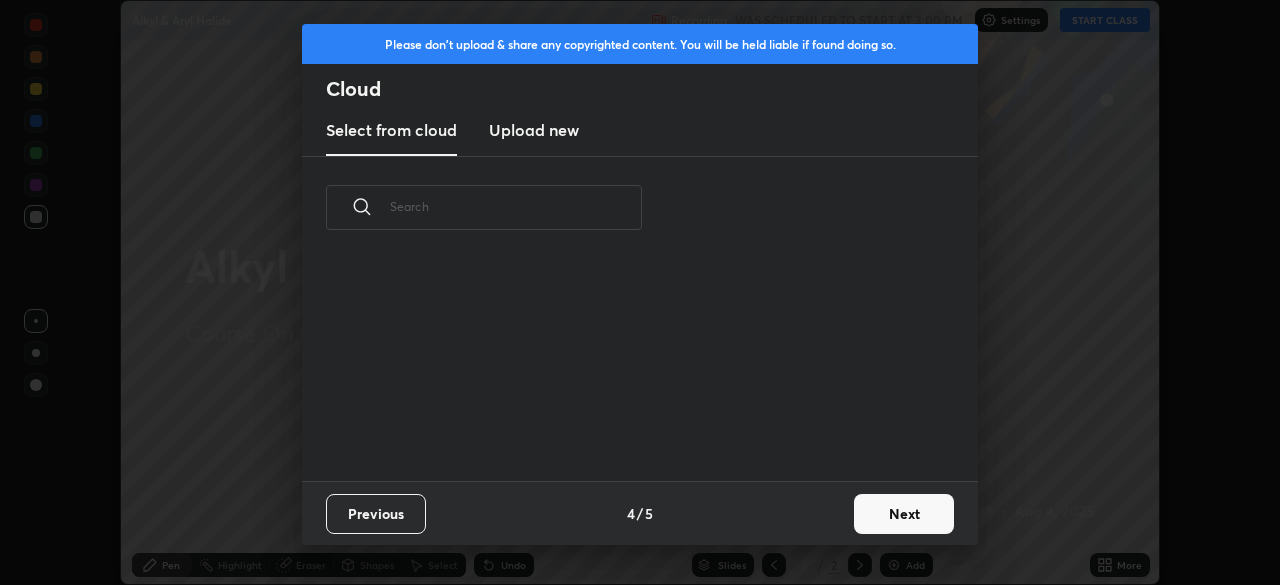 scroll, scrollTop: 7, scrollLeft: 11, axis: both 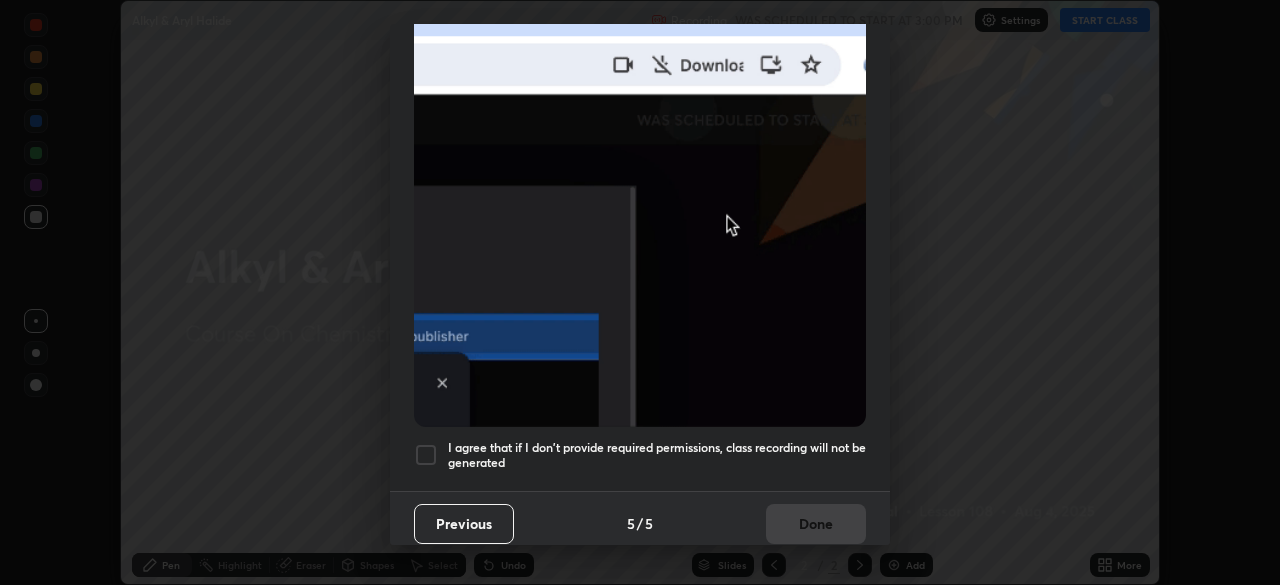 click at bounding box center (426, 455) 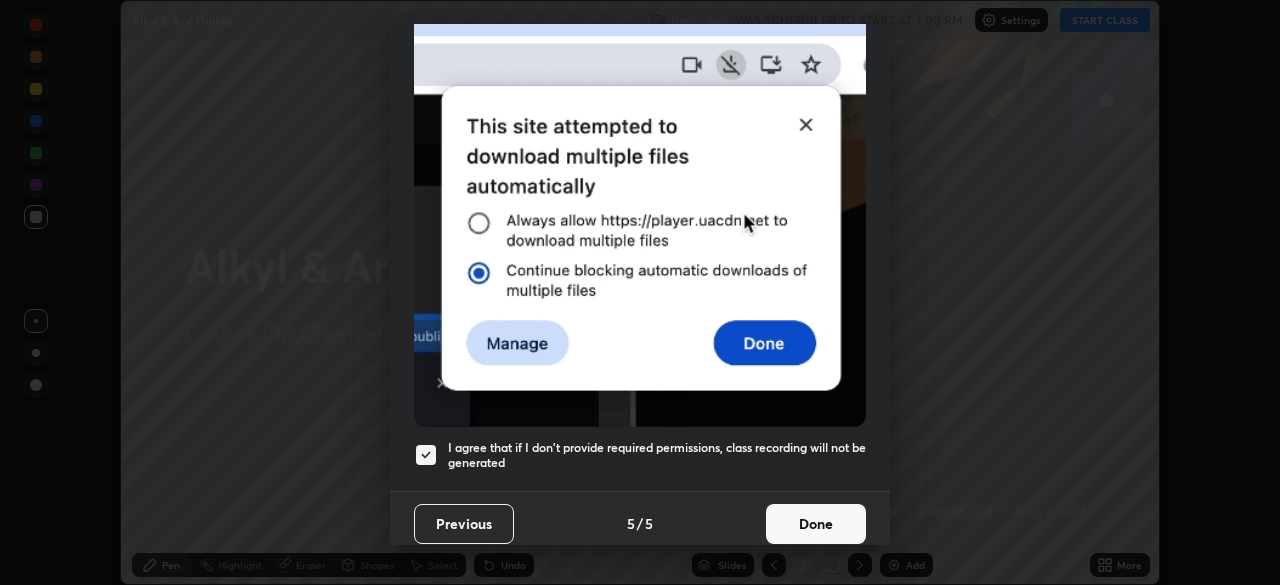 click on "Done" at bounding box center [816, 524] 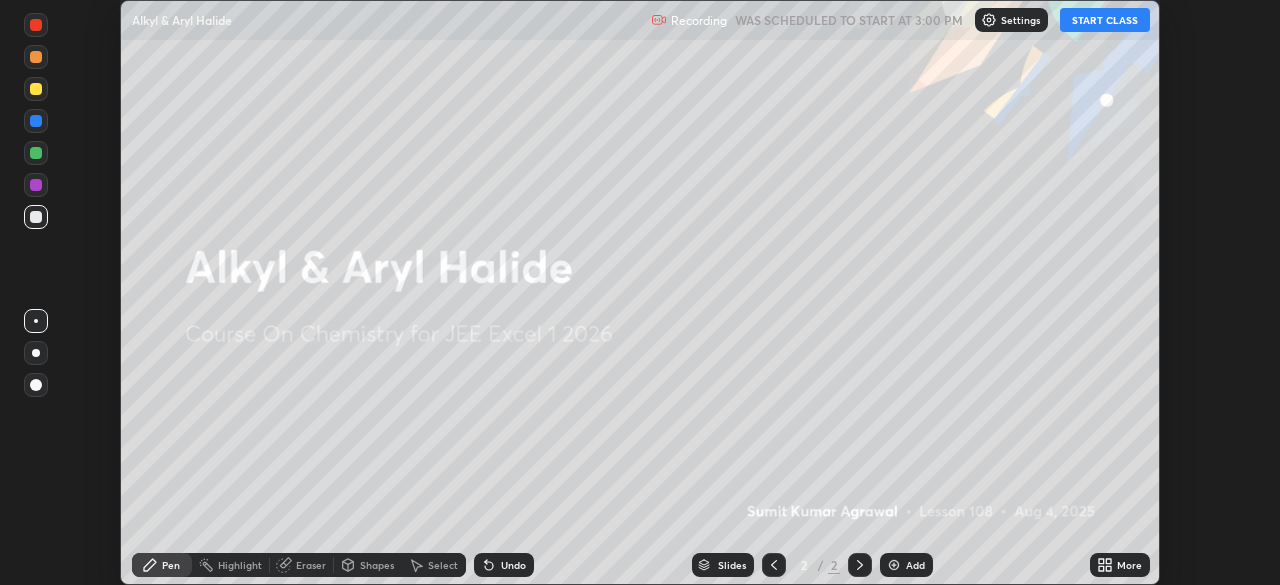 click on "START CLASS" at bounding box center (1105, 20) 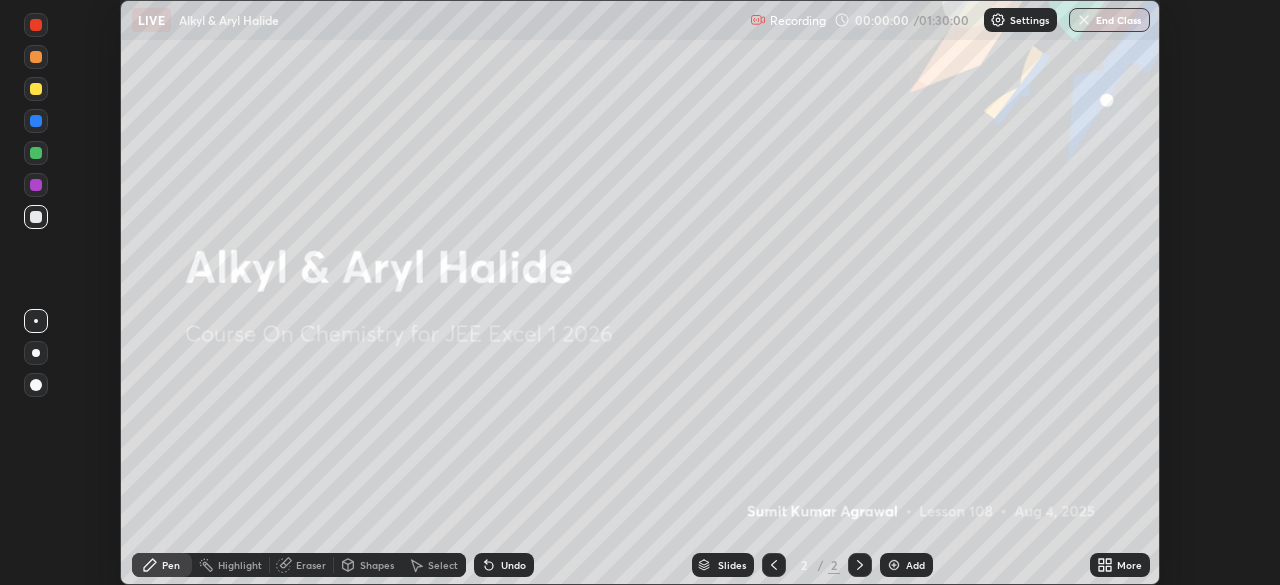 click on "More" at bounding box center [1129, 565] 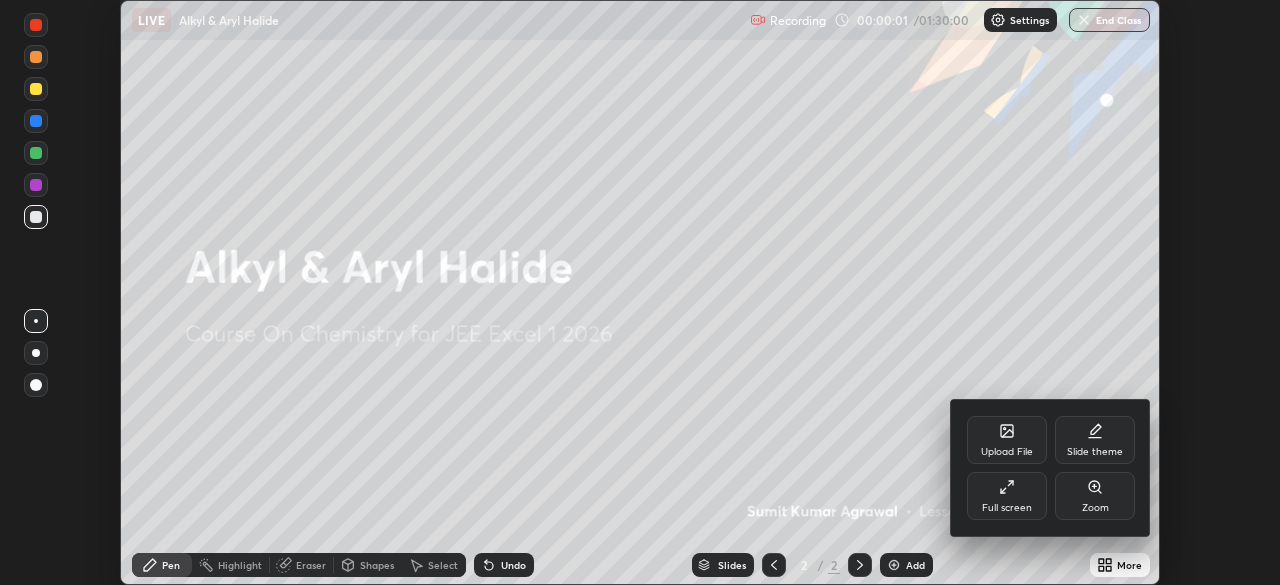 click on "Full screen" at bounding box center [1007, 508] 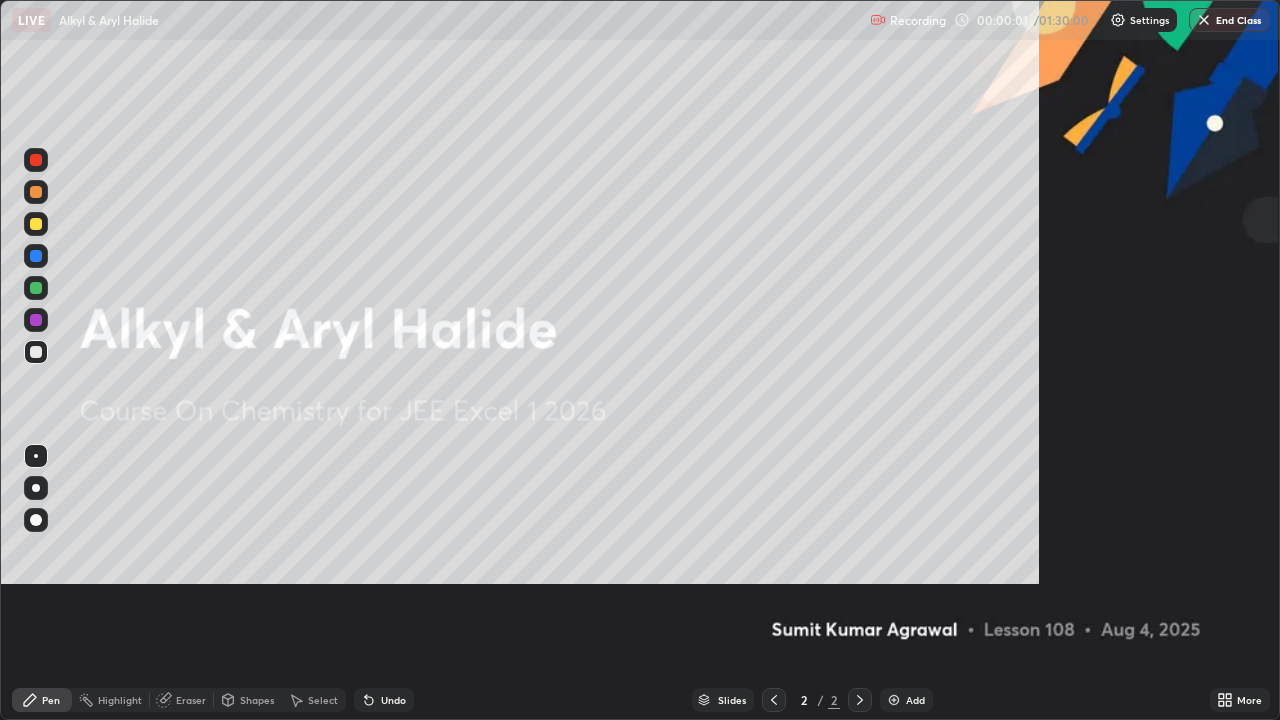 scroll, scrollTop: 99280, scrollLeft: 98720, axis: both 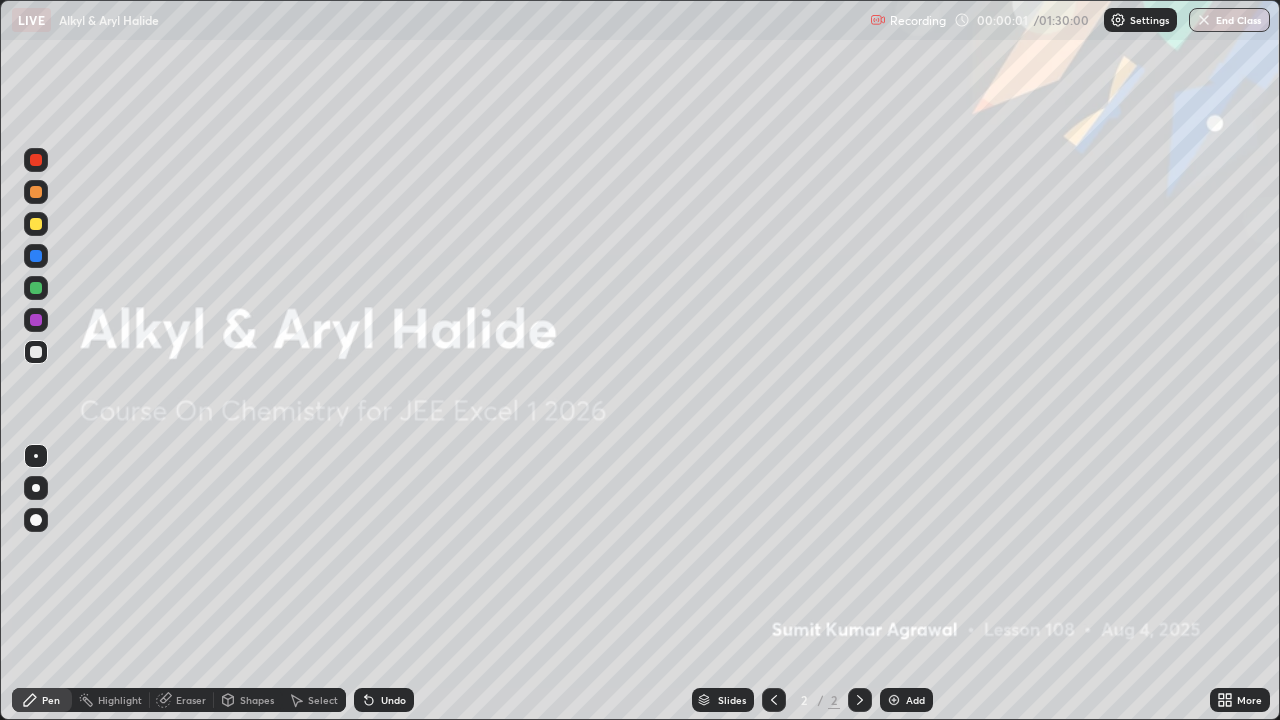click on "Add" at bounding box center (915, 700) 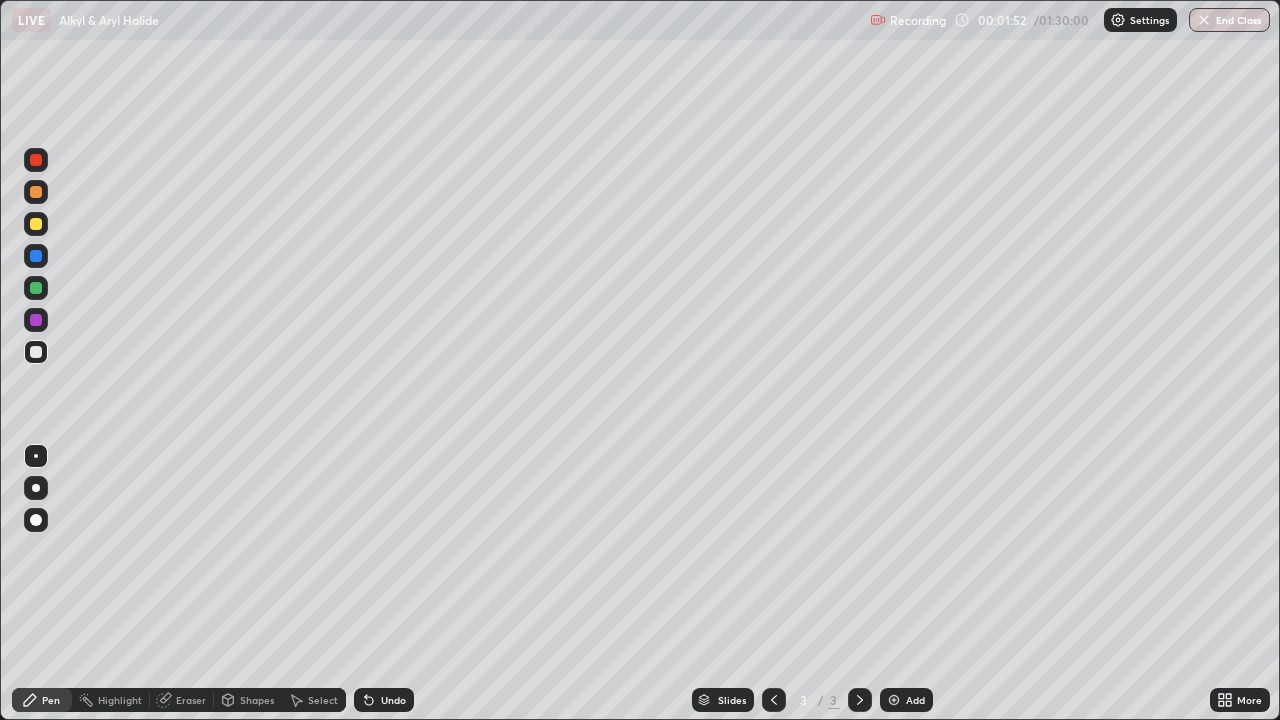 click on "Undo" at bounding box center (384, 700) 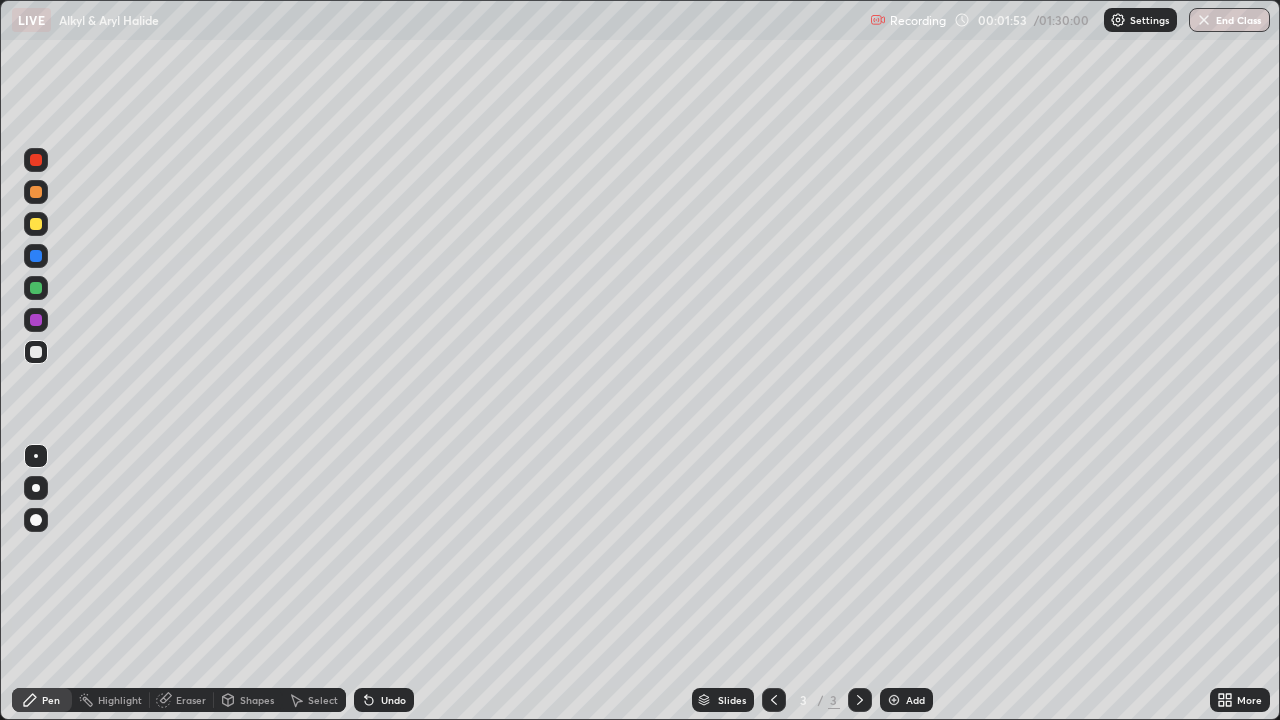 click on "Undo" at bounding box center [384, 700] 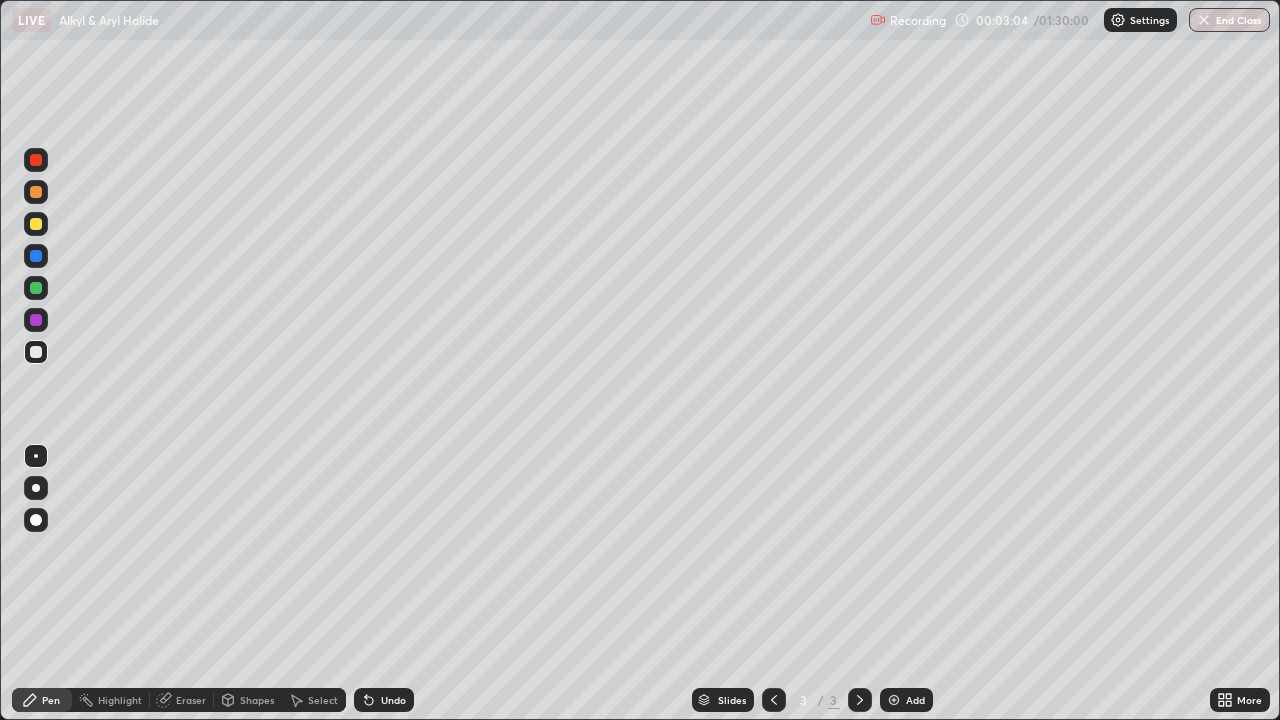 click on "Undo" at bounding box center (393, 700) 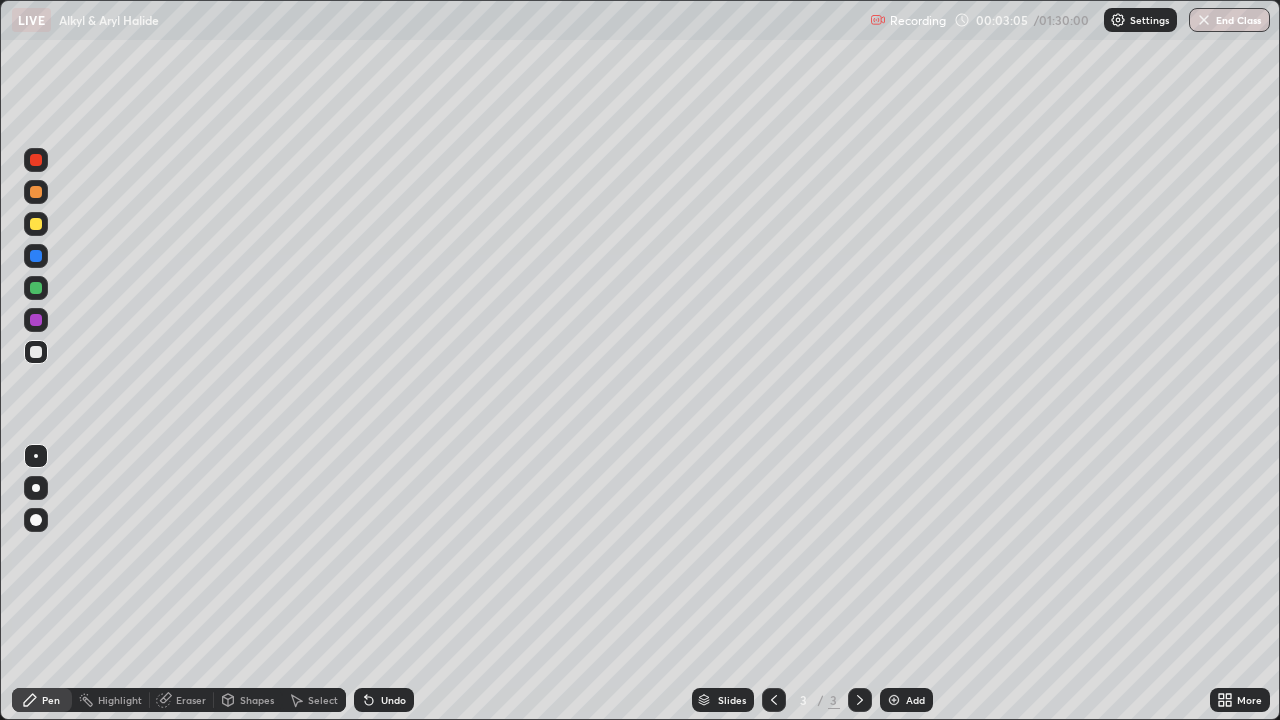 click on "Undo" at bounding box center [393, 700] 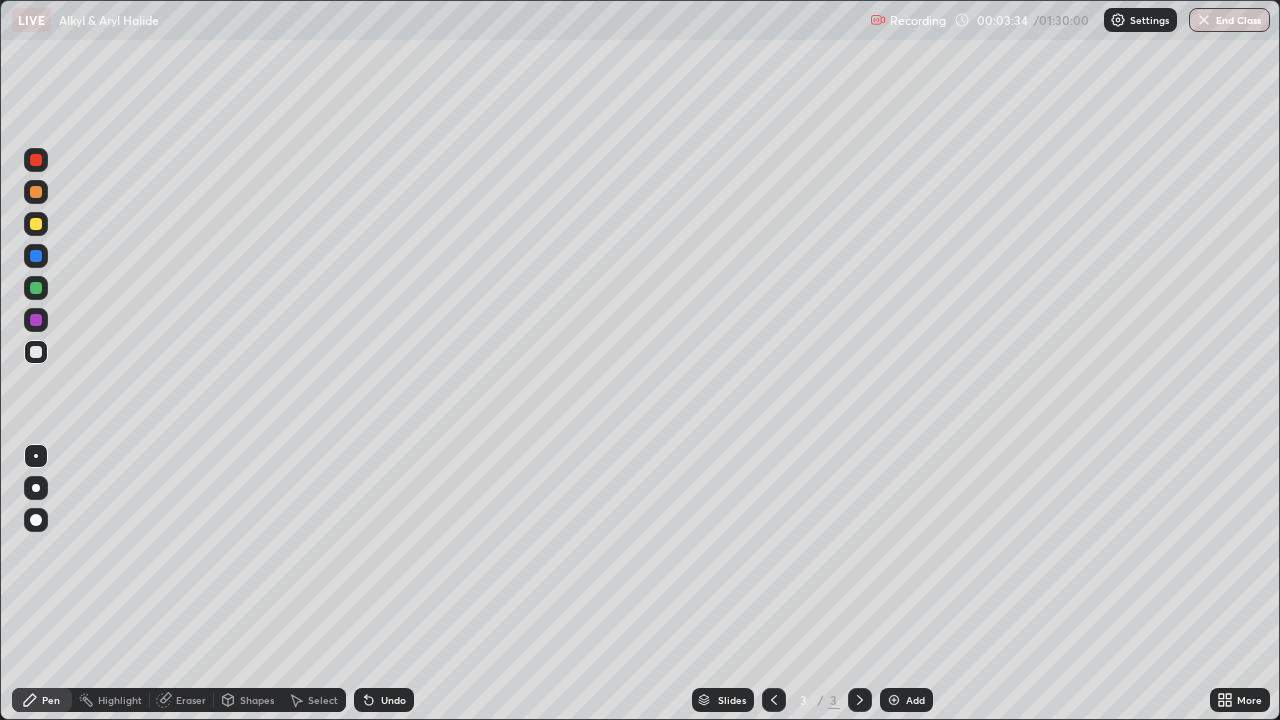 click on "Eraser" at bounding box center [191, 700] 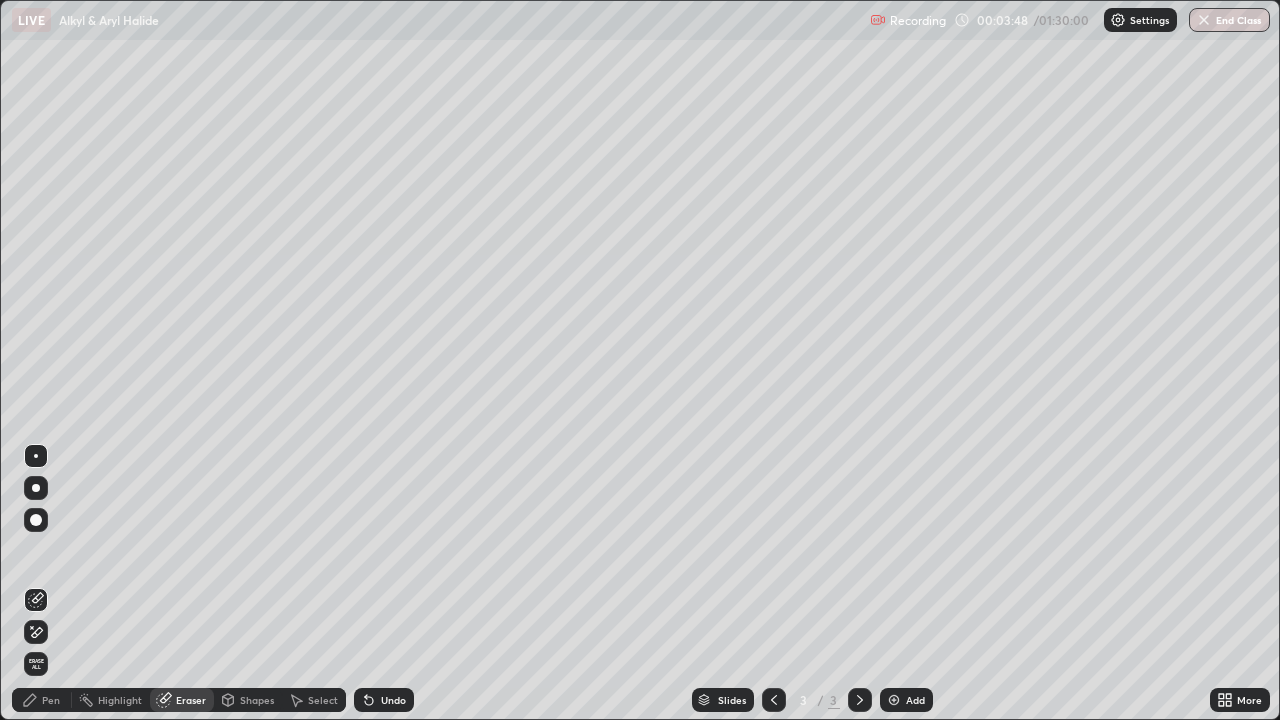 click 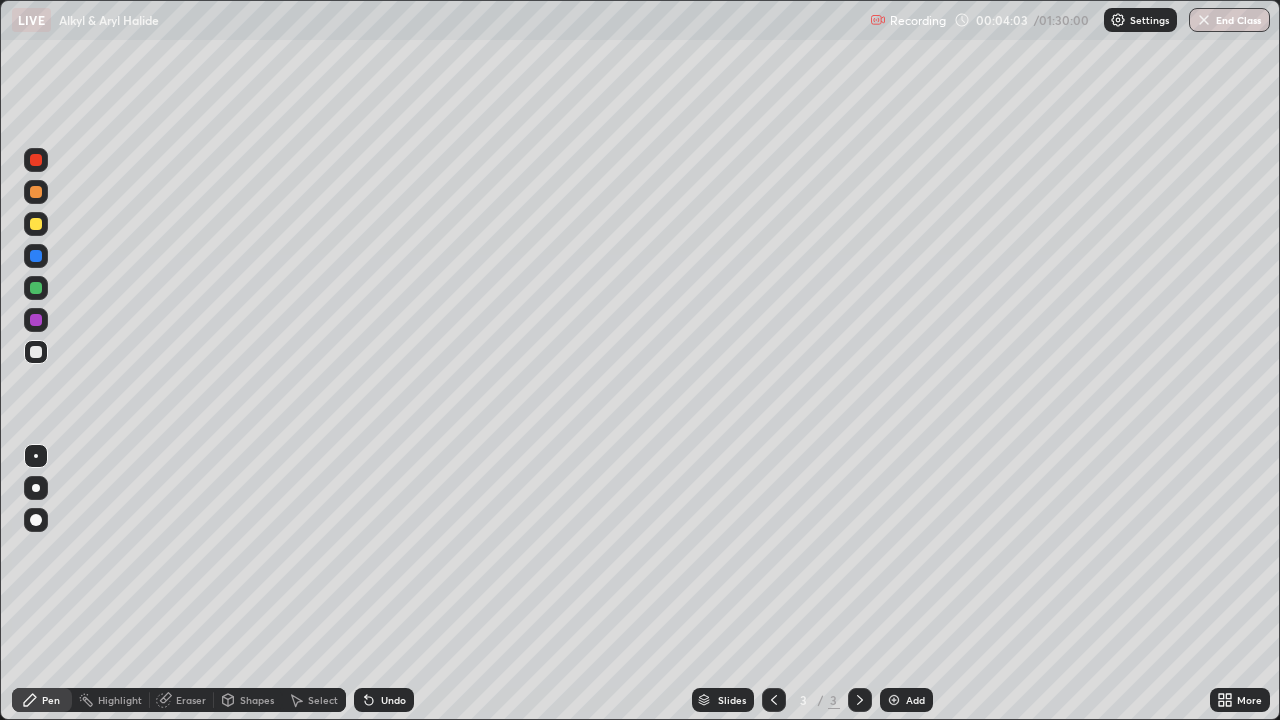 click on "Undo" at bounding box center (384, 700) 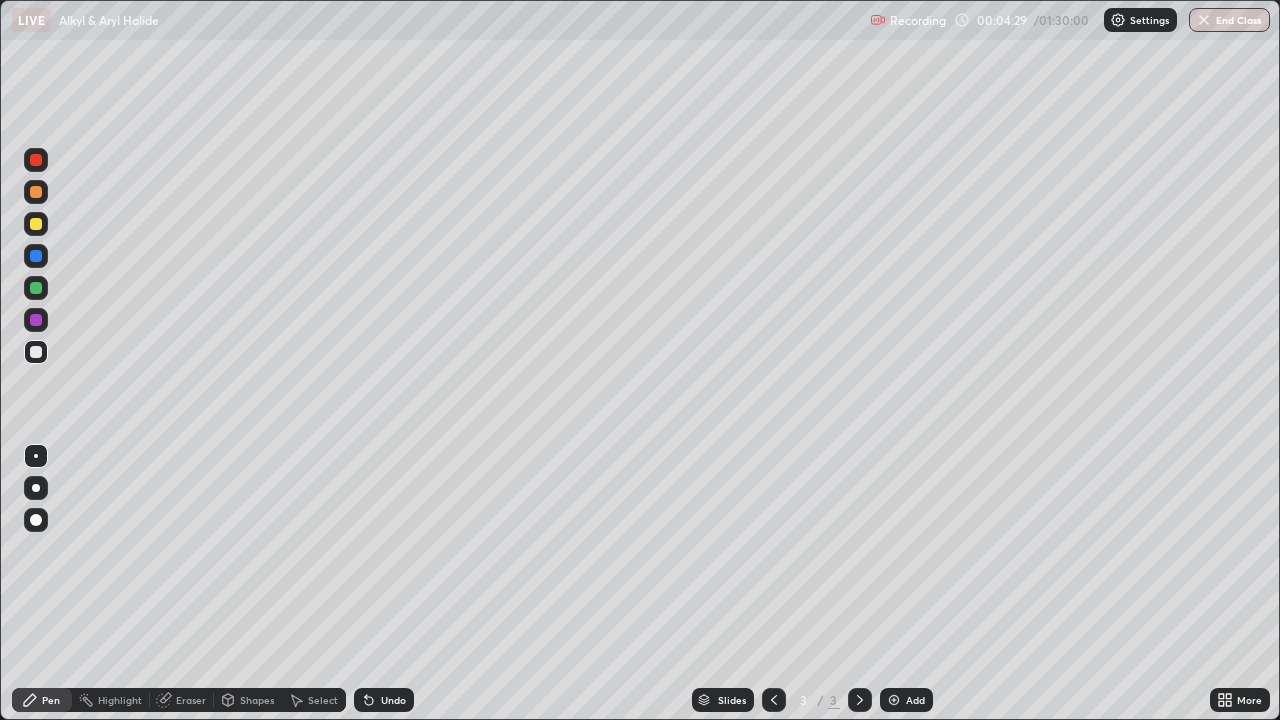 click on "Undo" at bounding box center [384, 700] 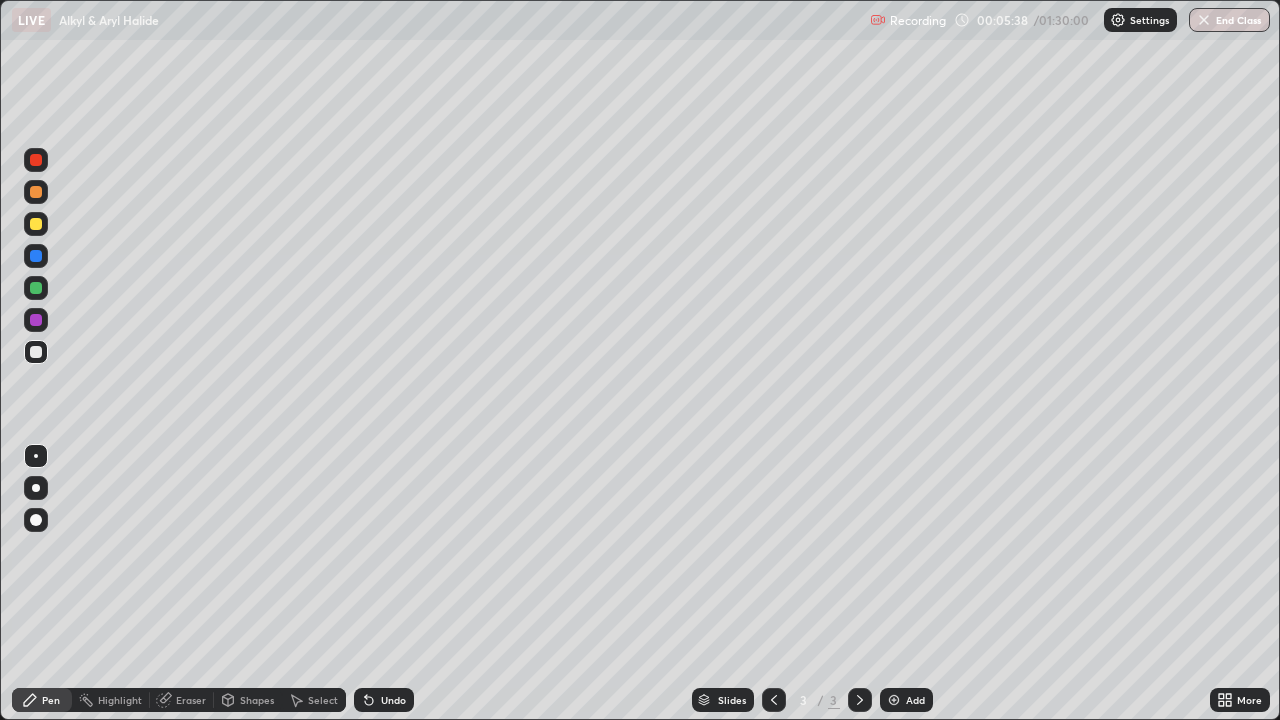click on "Undo" at bounding box center [393, 700] 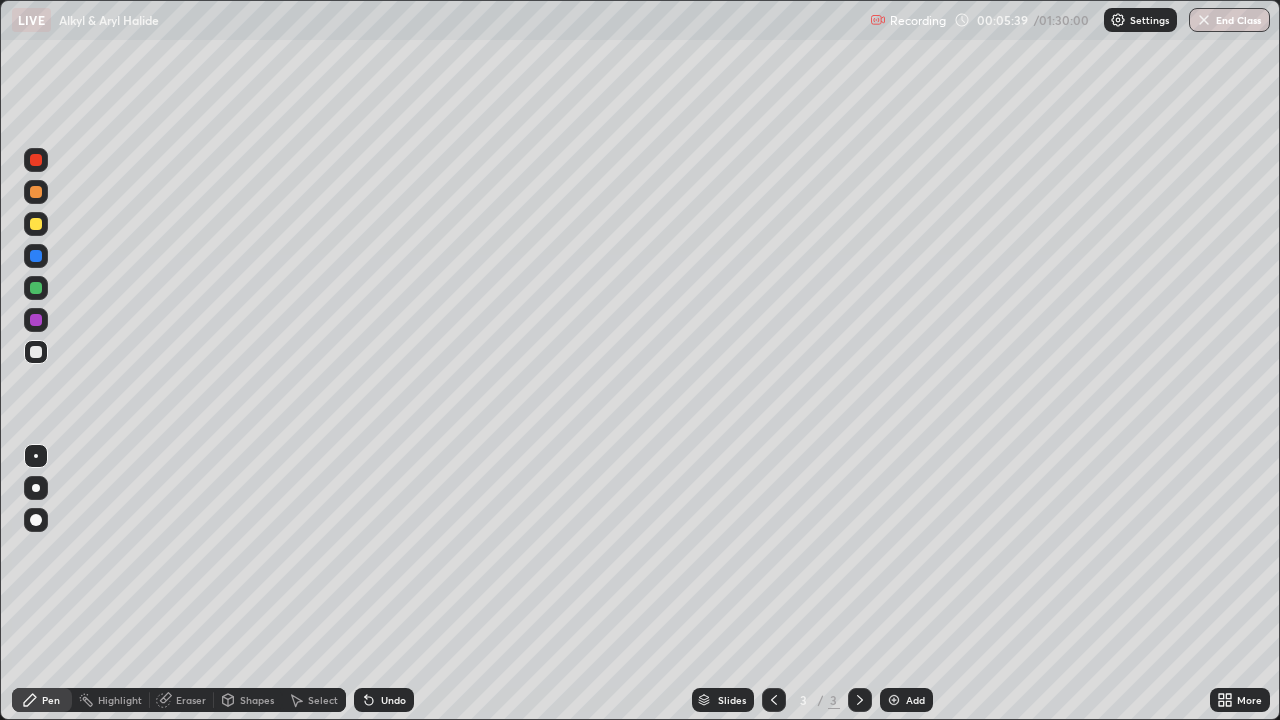 click on "Undo" at bounding box center [393, 700] 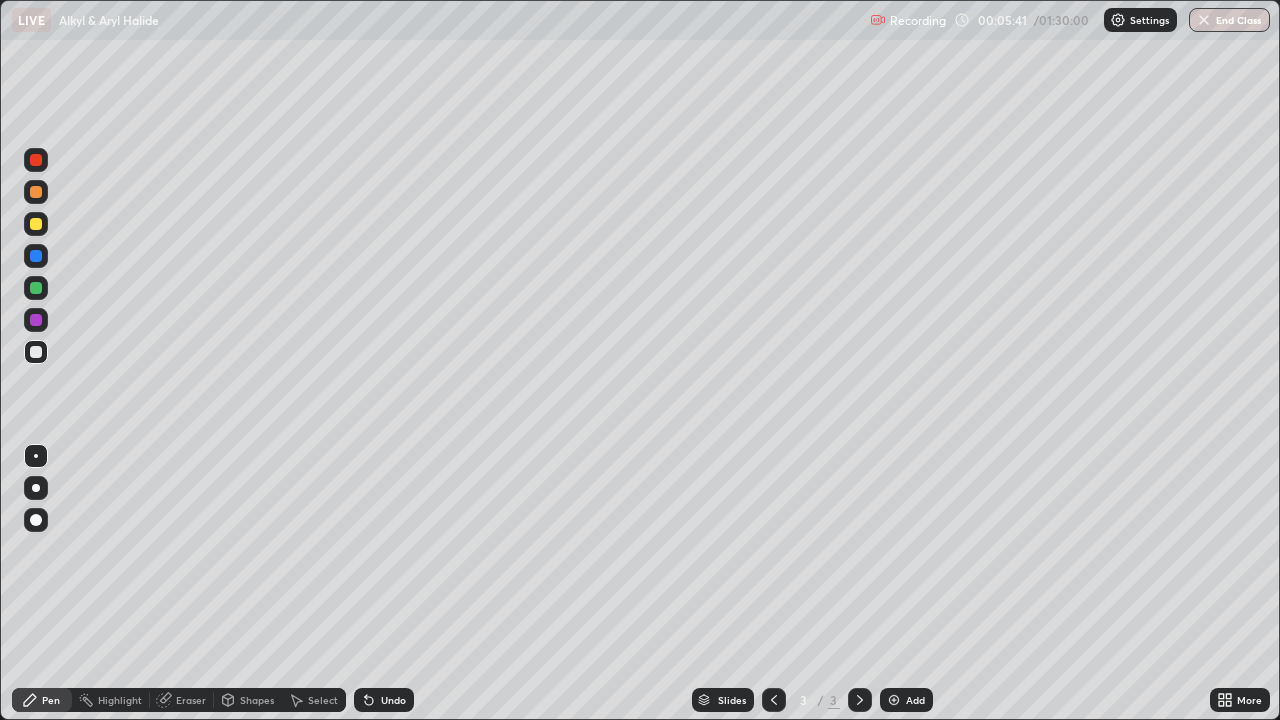 click on "Undo" at bounding box center (393, 700) 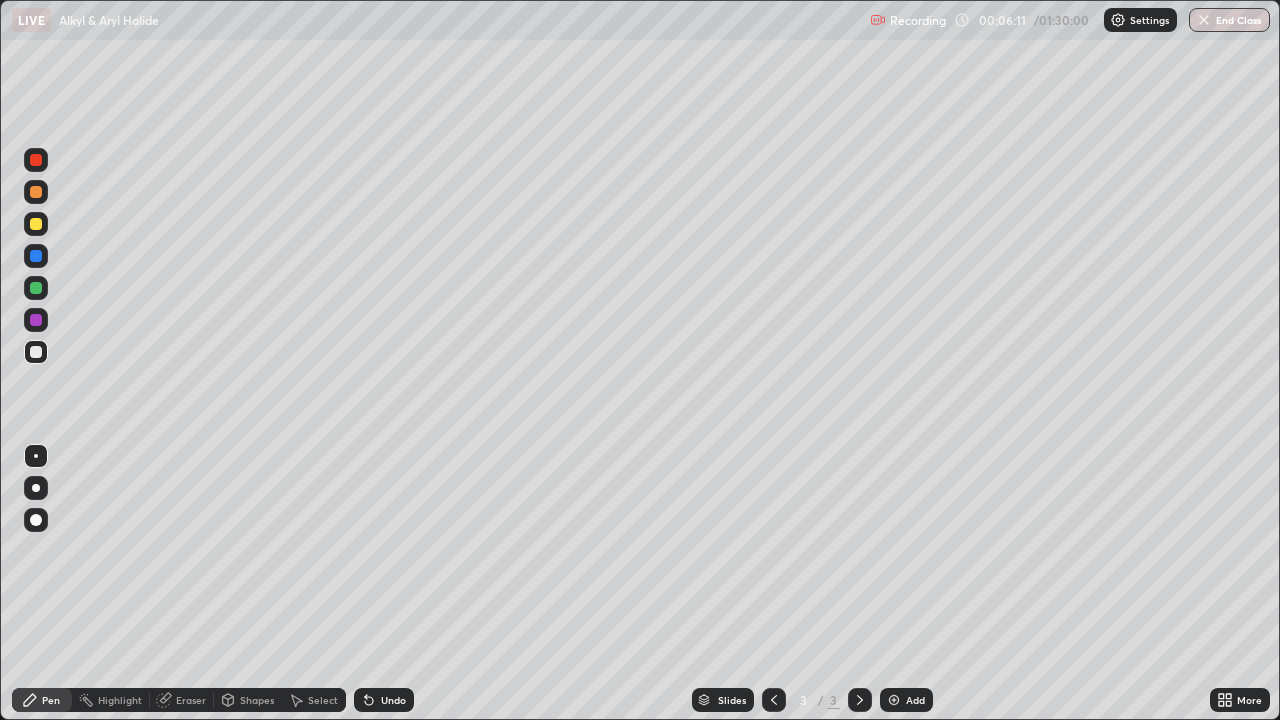 click on "Undo" at bounding box center (393, 700) 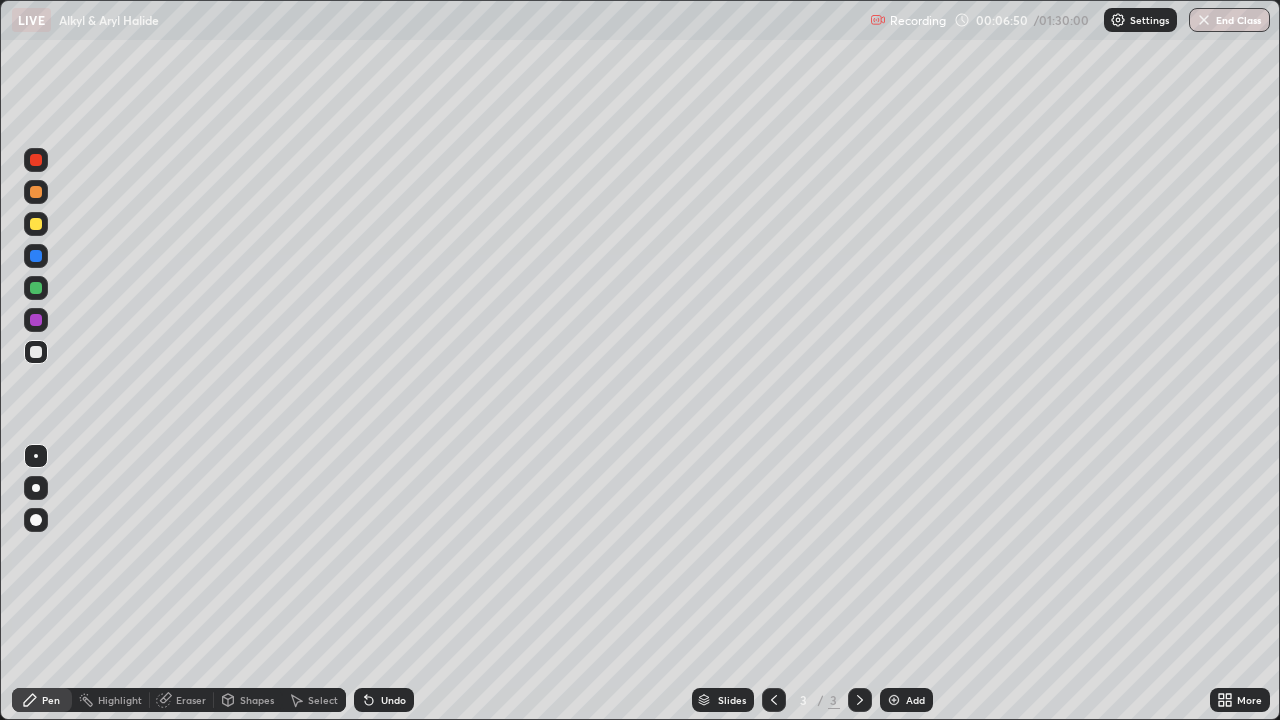 click on "Undo" at bounding box center [393, 700] 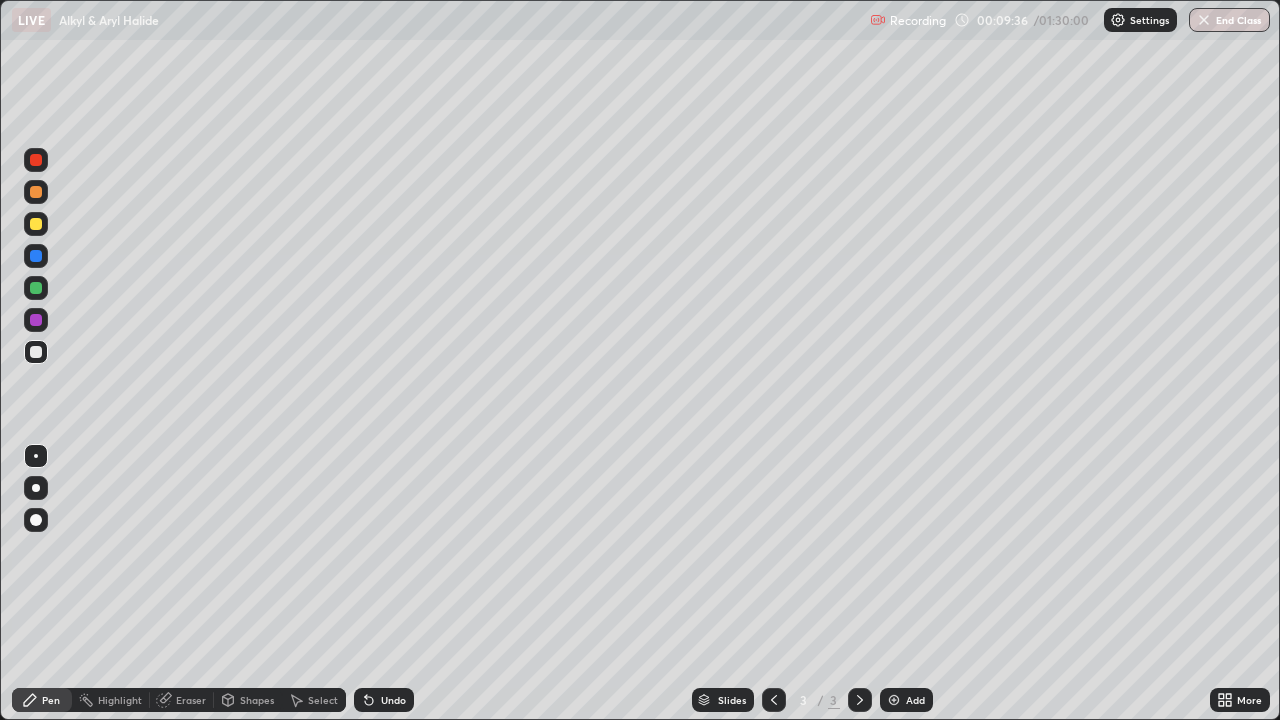 click at bounding box center (894, 700) 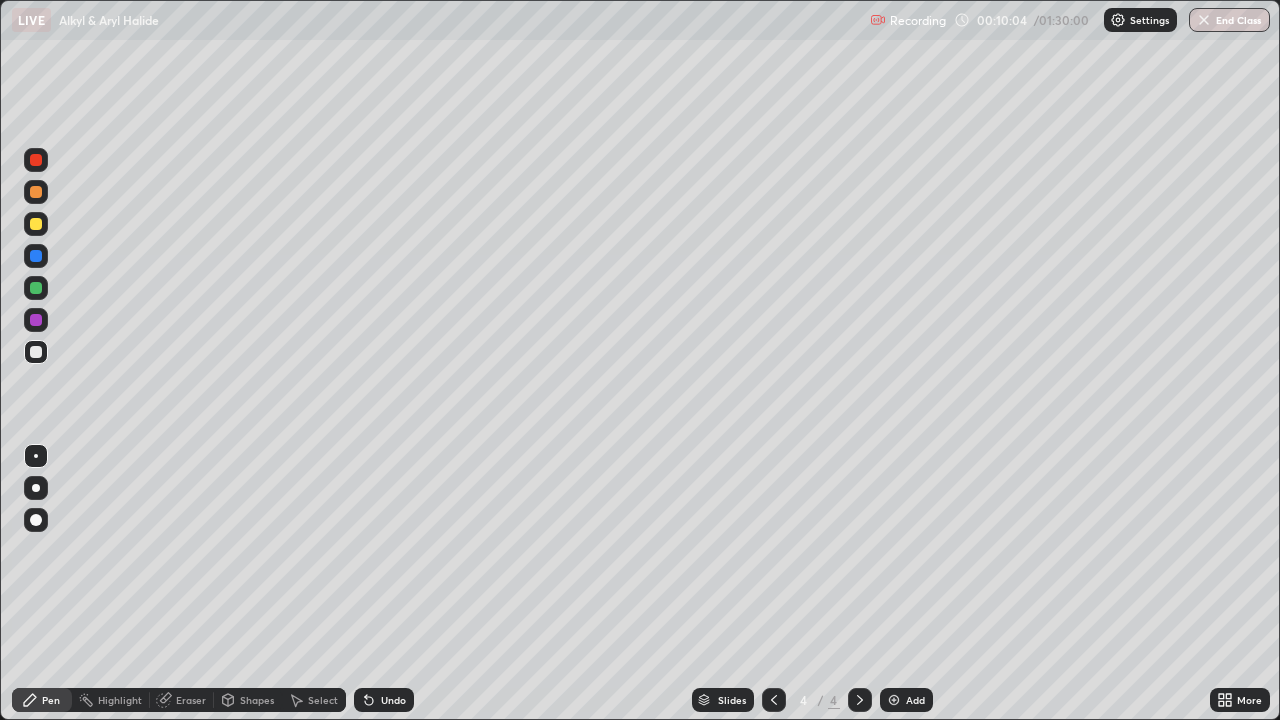 click on "Undo" at bounding box center (393, 700) 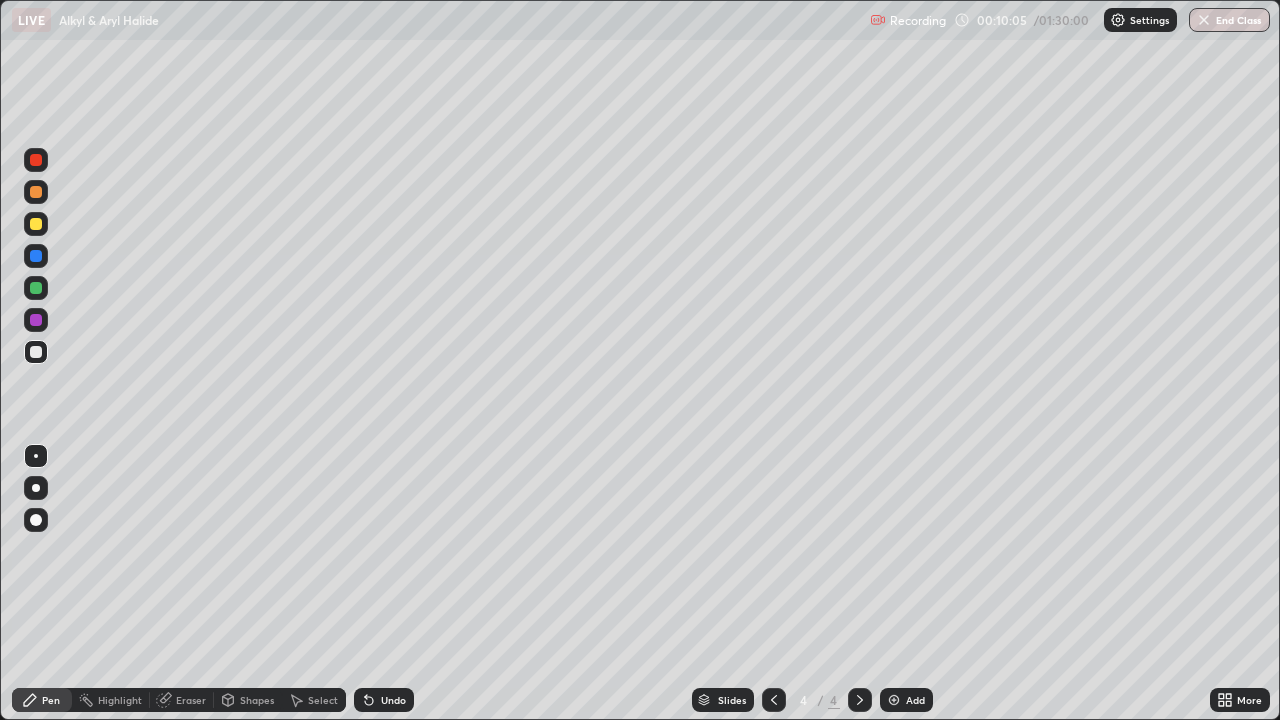 click on "Undo" at bounding box center (384, 700) 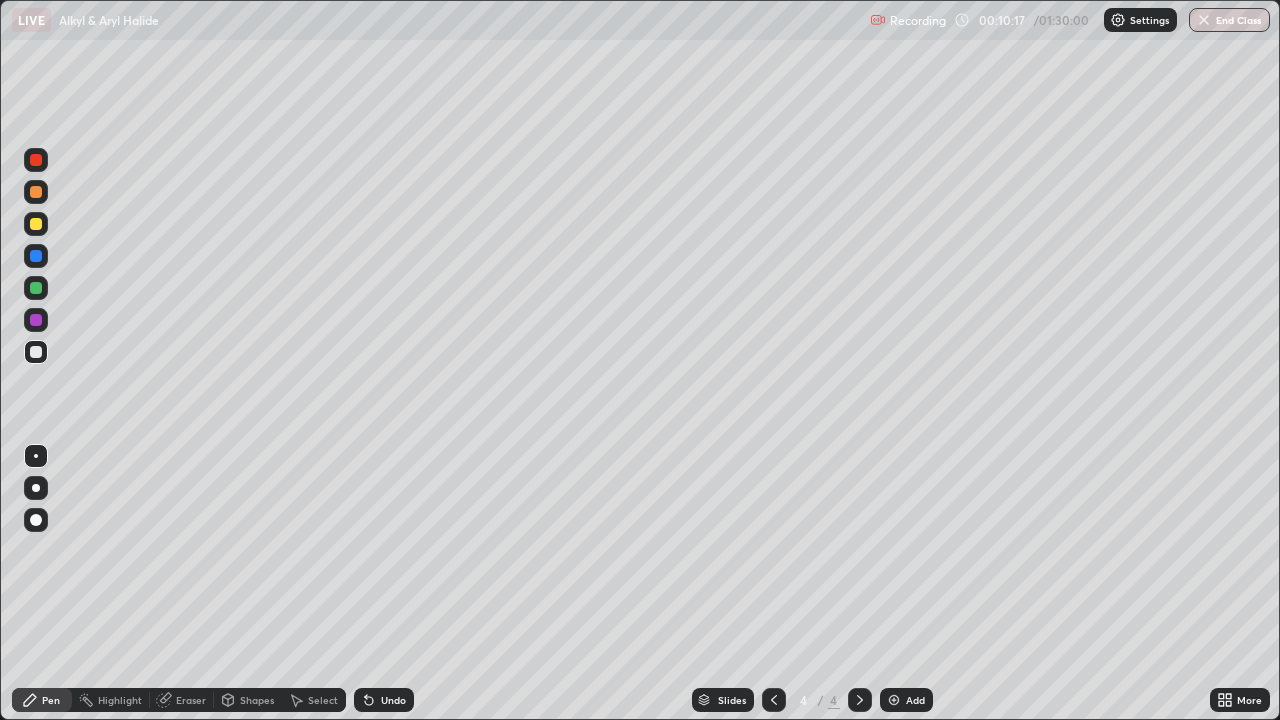 click on "Undo" at bounding box center [393, 700] 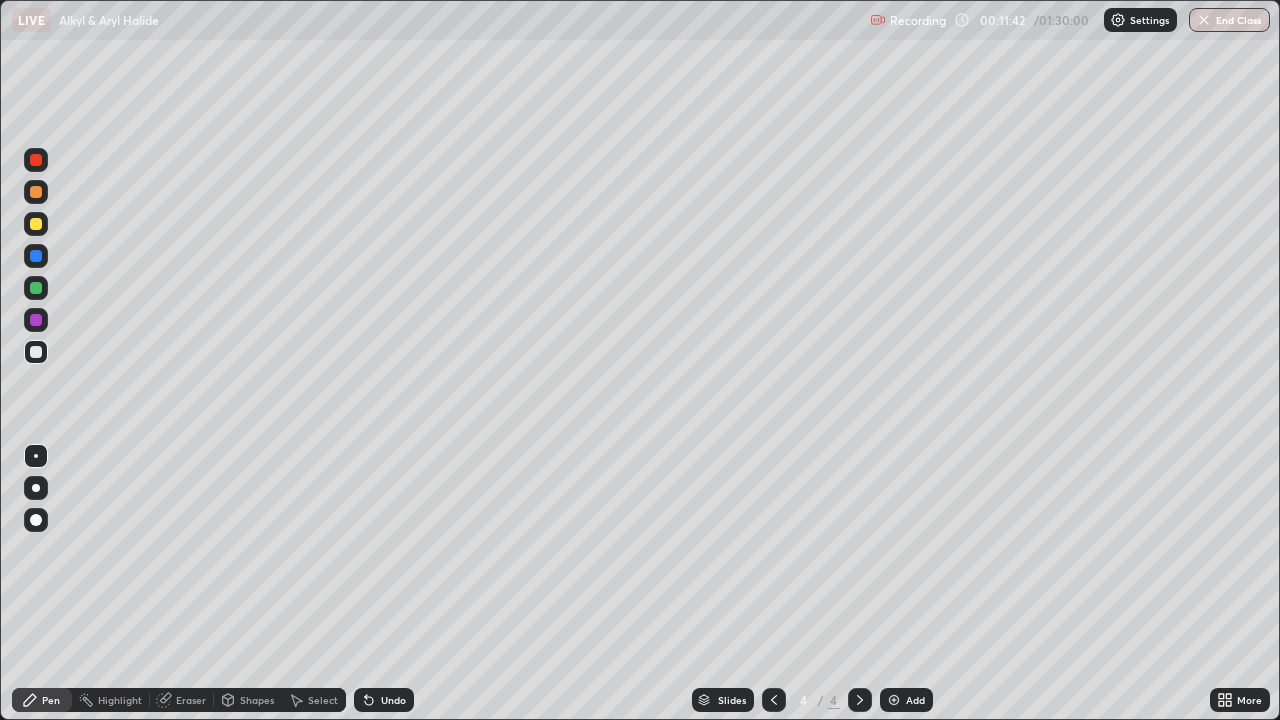 click on "Eraser" at bounding box center [191, 700] 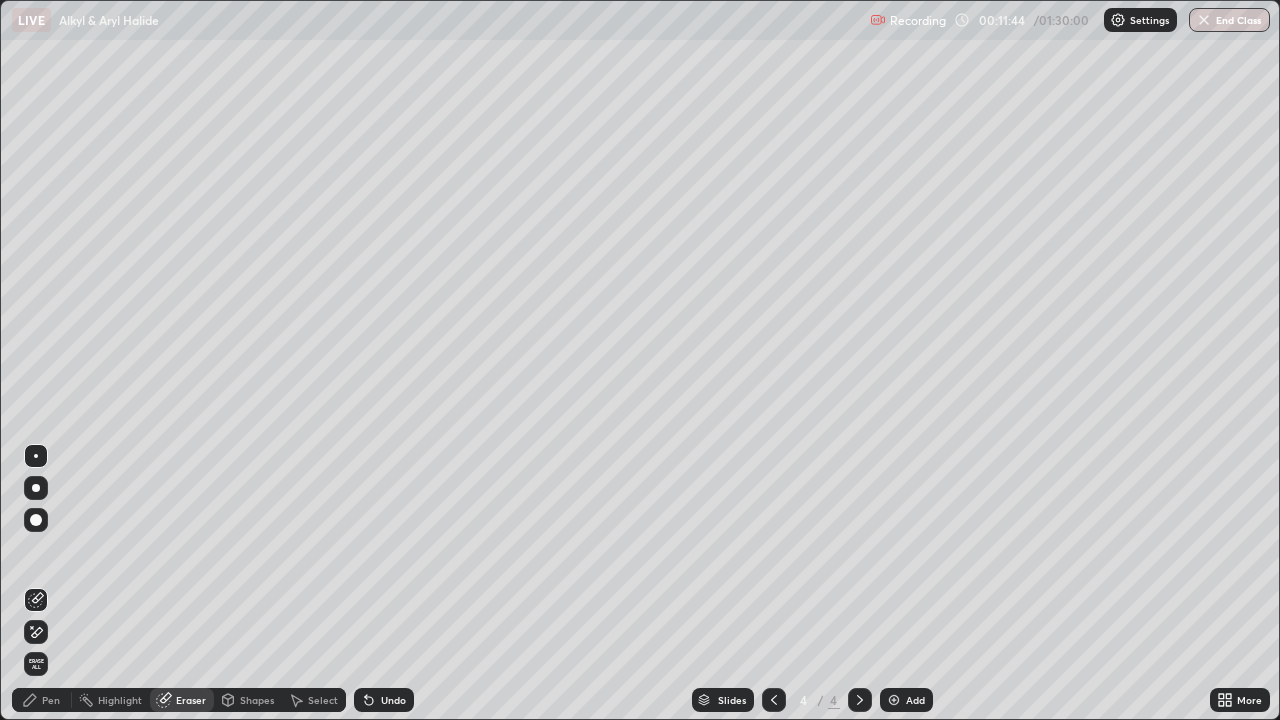 click on "Pen" at bounding box center (51, 700) 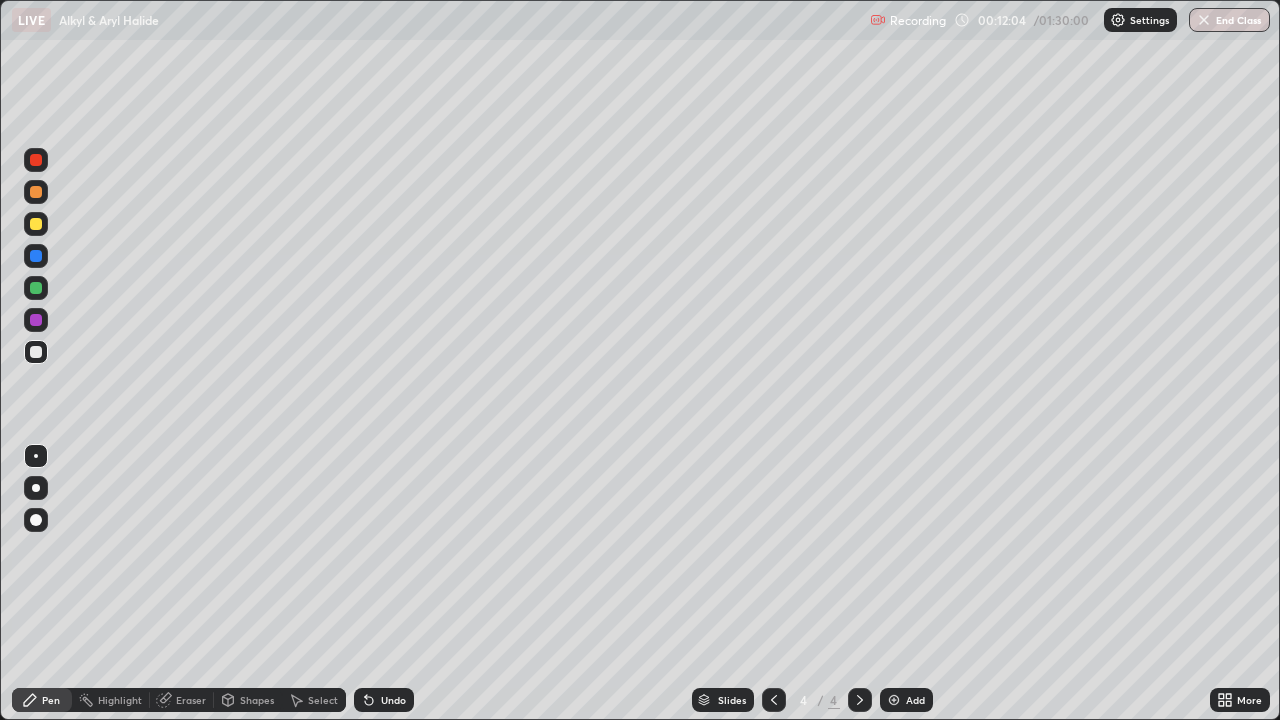 click on "Undo" at bounding box center (384, 700) 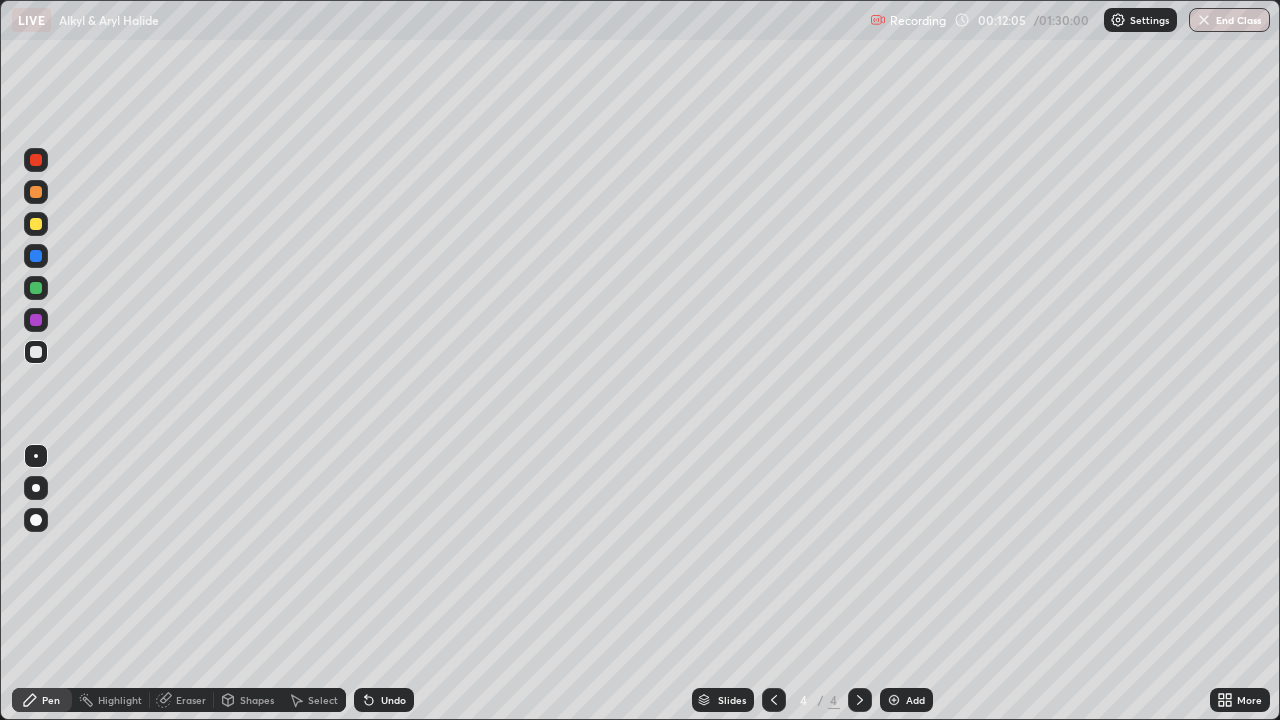 click on "Undo" at bounding box center (384, 700) 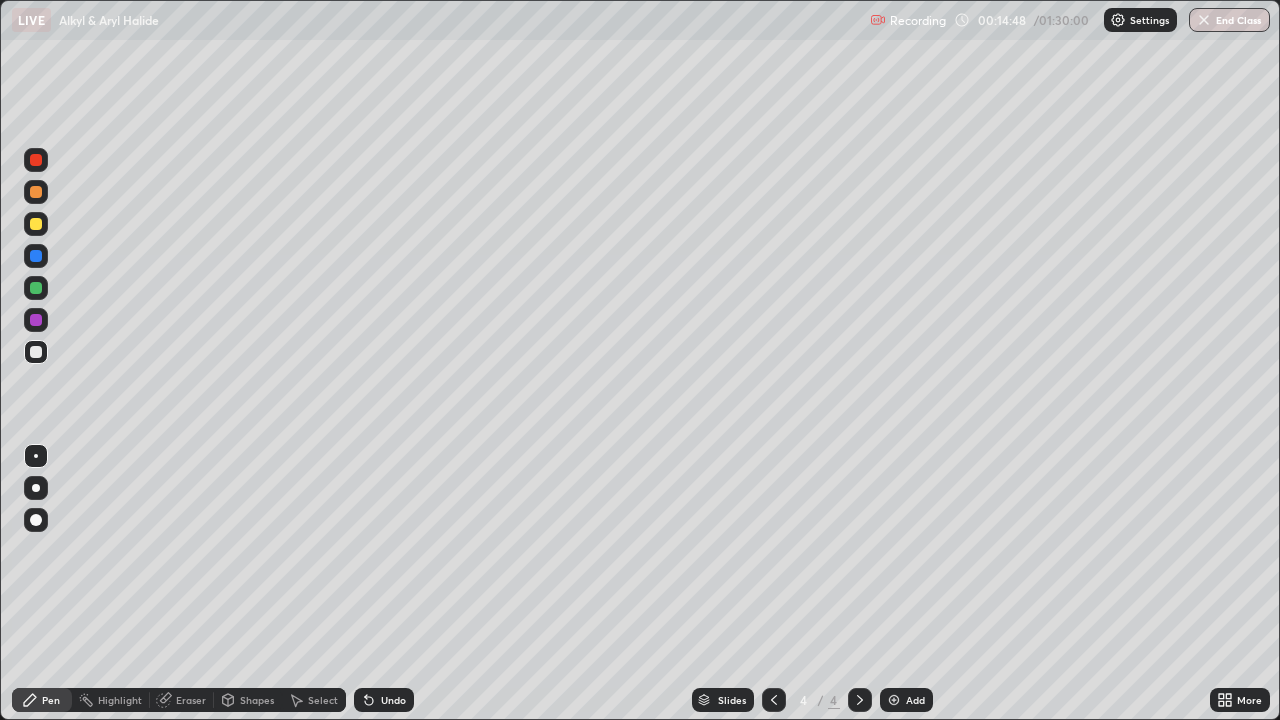 click on "Add" at bounding box center (906, 700) 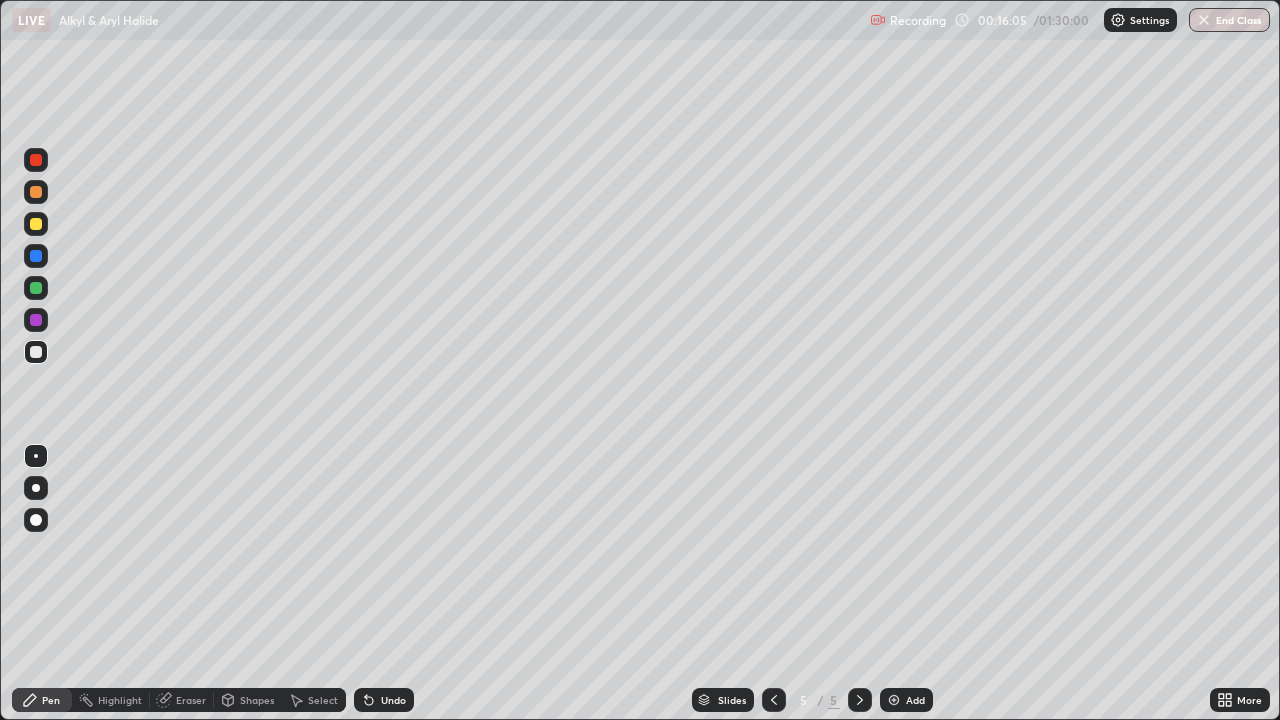 click on "Undo" at bounding box center (393, 700) 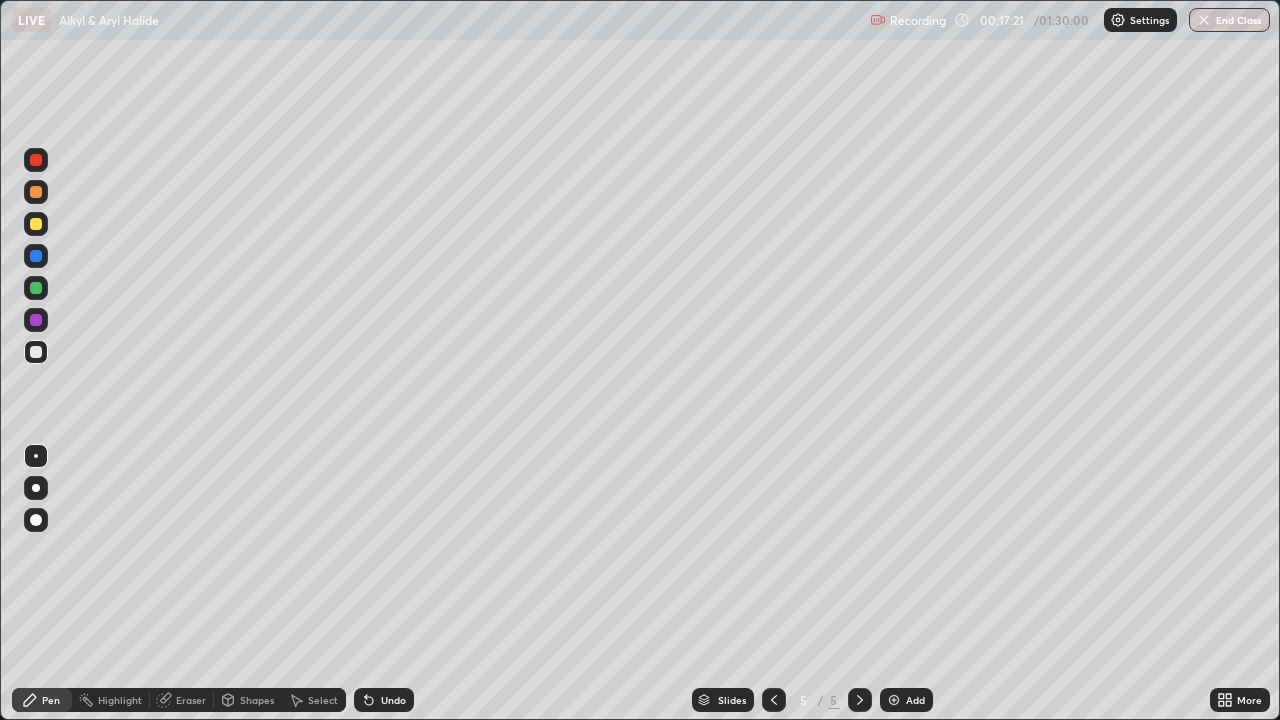 click on "Undo" at bounding box center [393, 700] 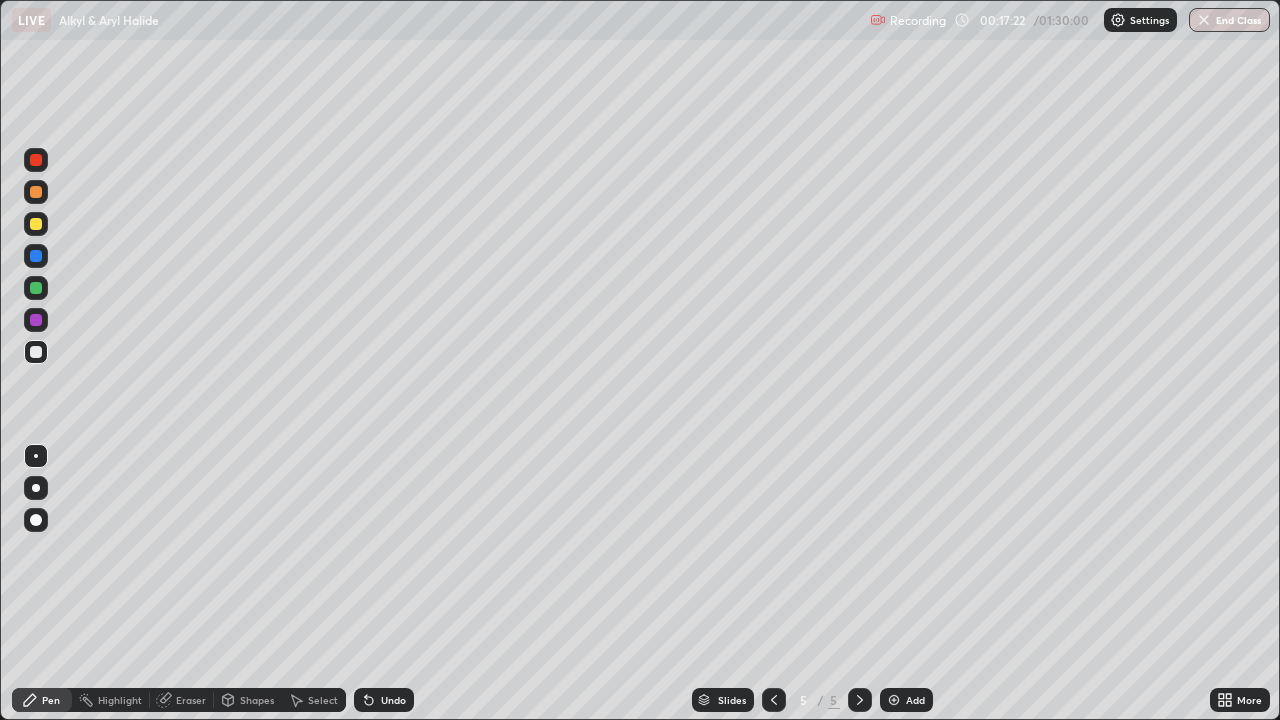 click on "Undo" at bounding box center [393, 700] 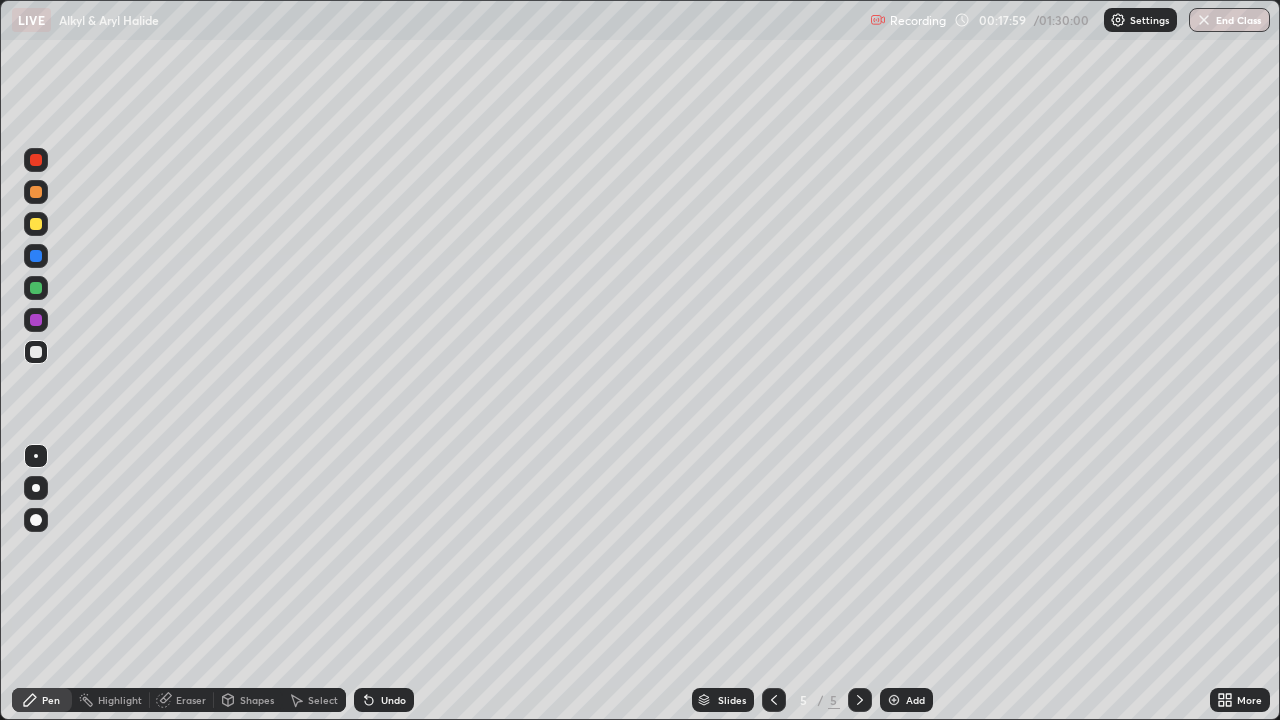 click on "Undo" at bounding box center (393, 700) 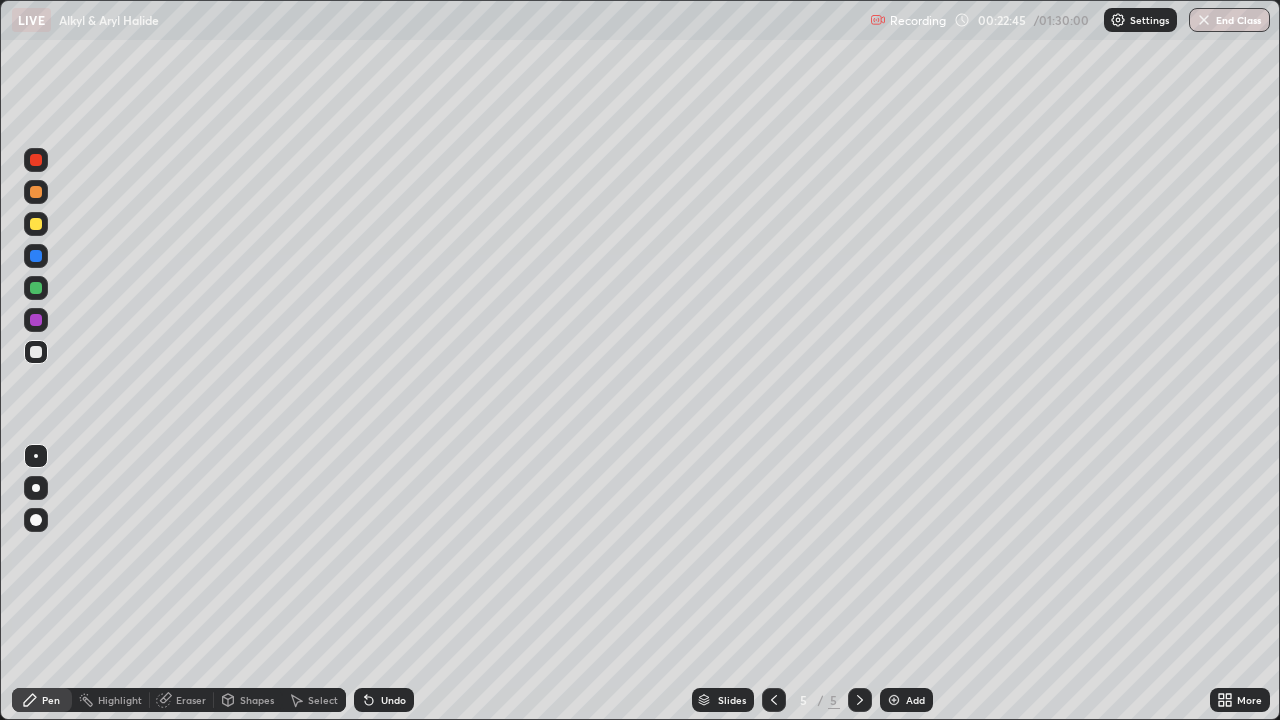 click on "Add" at bounding box center [915, 700] 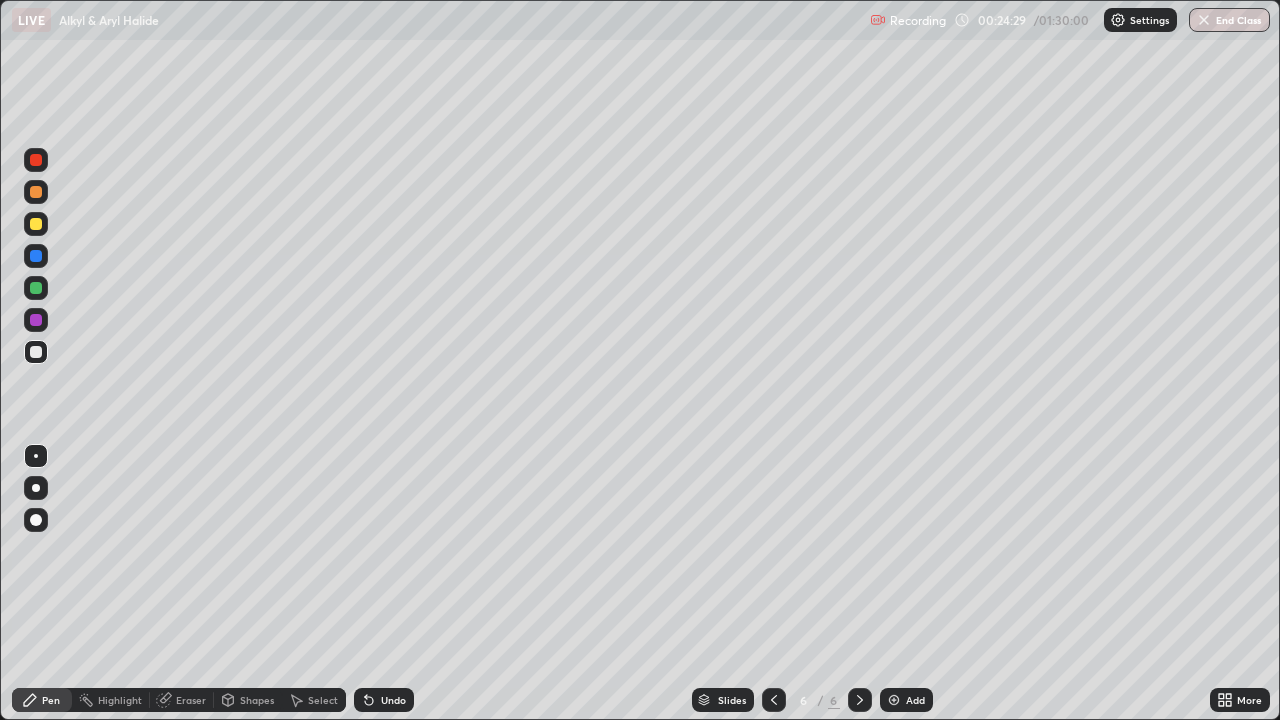 click on "Eraser" at bounding box center [191, 700] 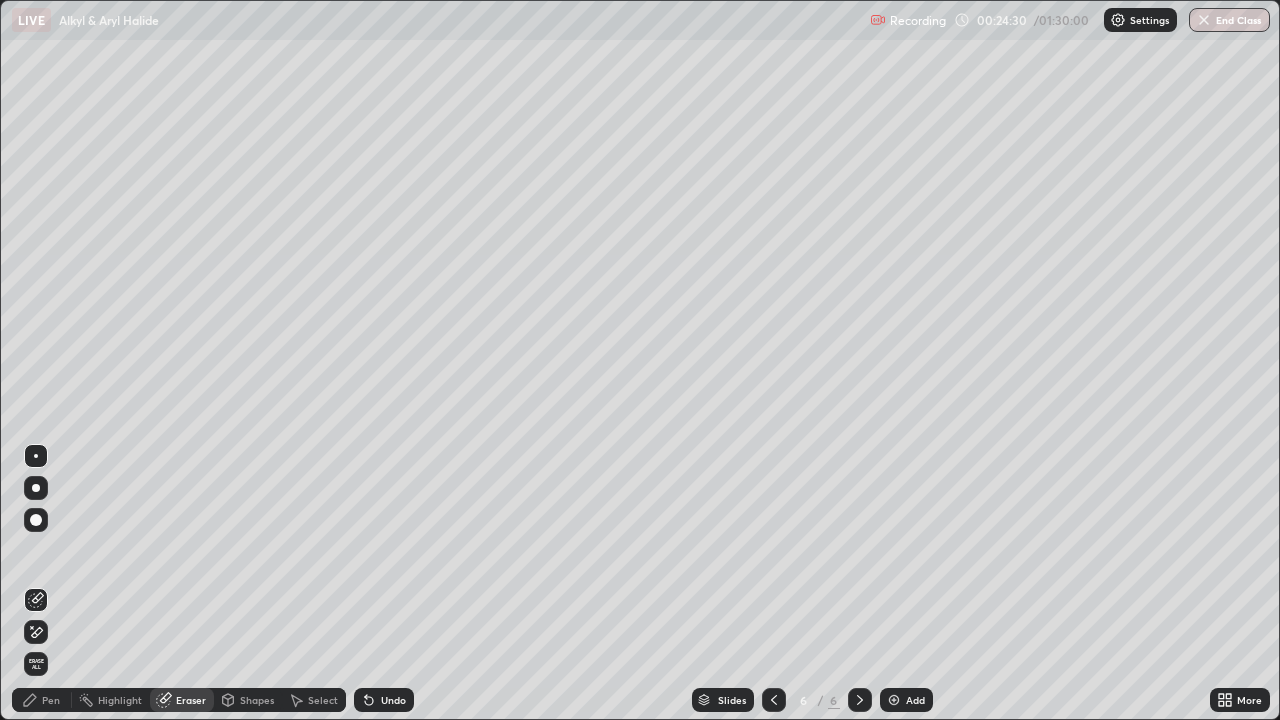 click on "Pen" at bounding box center [42, 700] 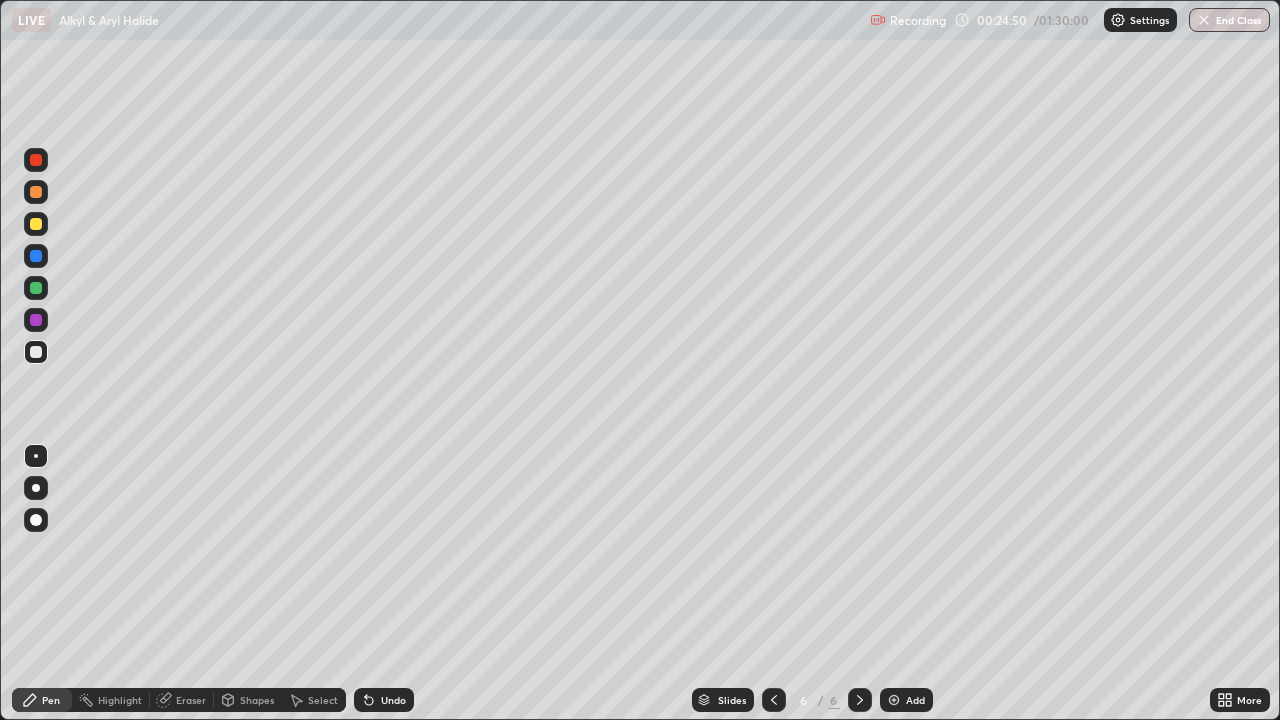 click on "Undo" at bounding box center [384, 700] 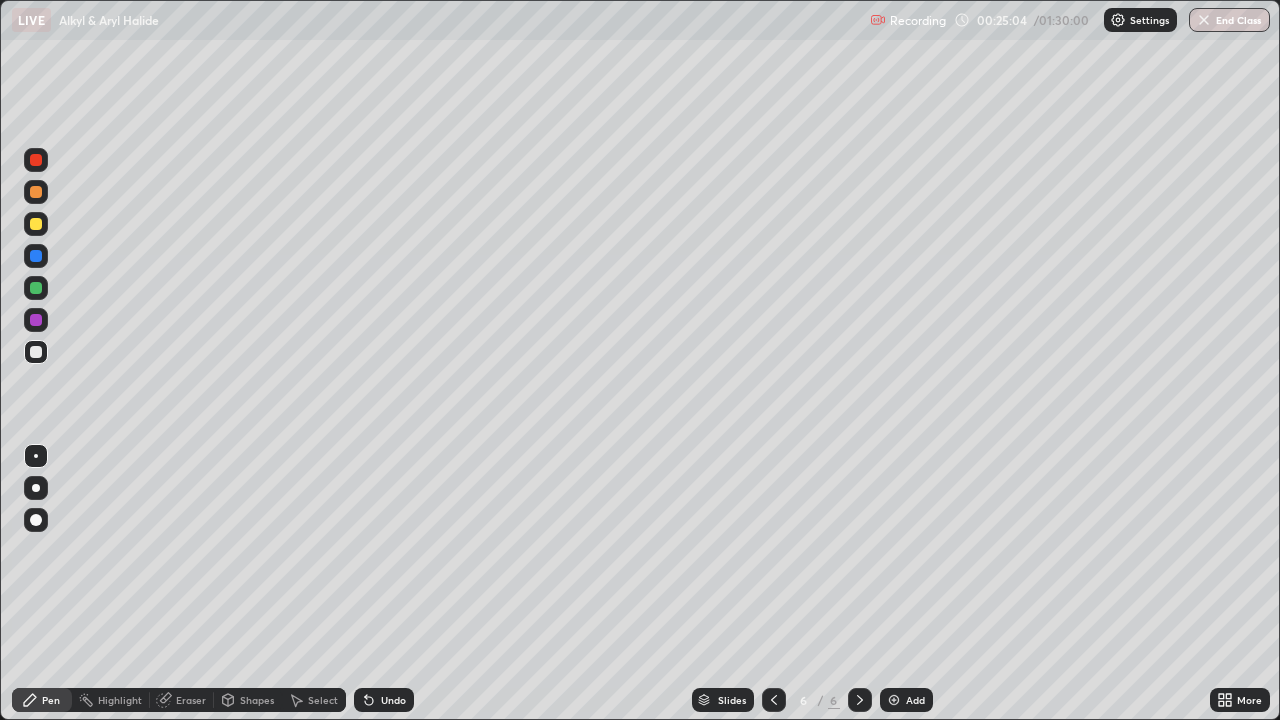 click on "Undo" at bounding box center [384, 700] 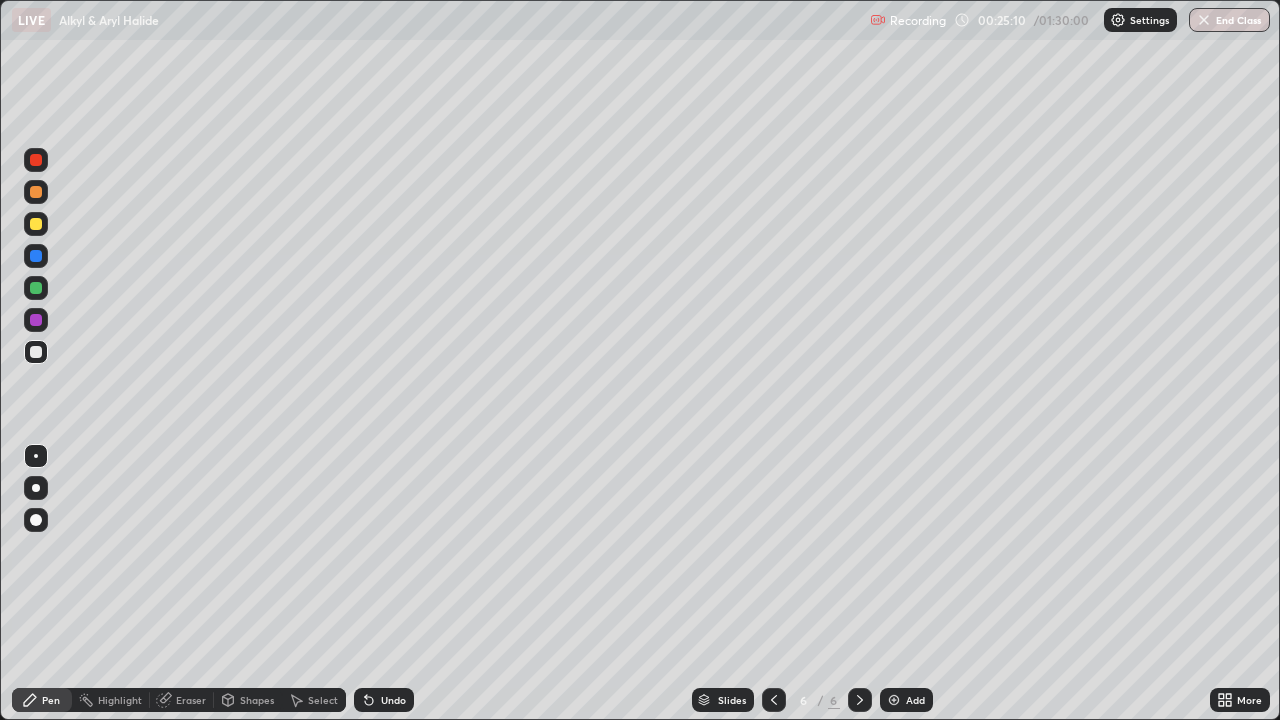 click on "Eraser" at bounding box center [191, 700] 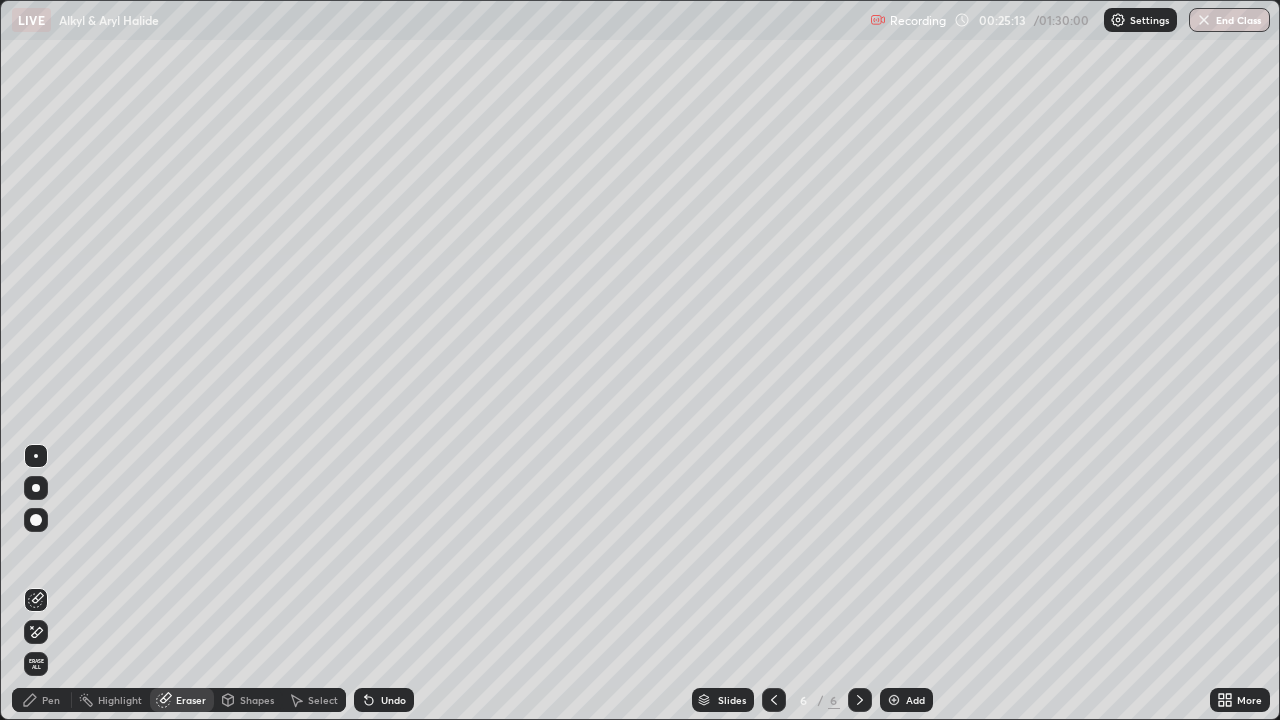 click on "Pen" at bounding box center (42, 700) 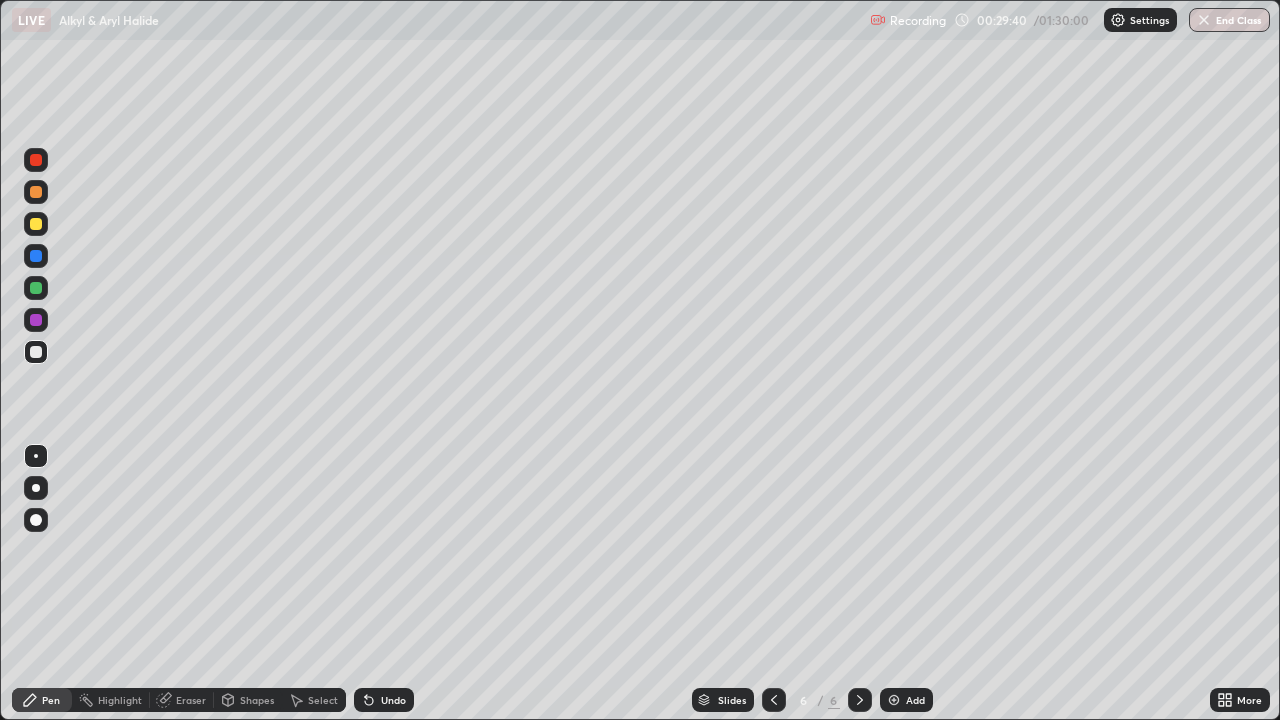 click on "Add" at bounding box center (915, 700) 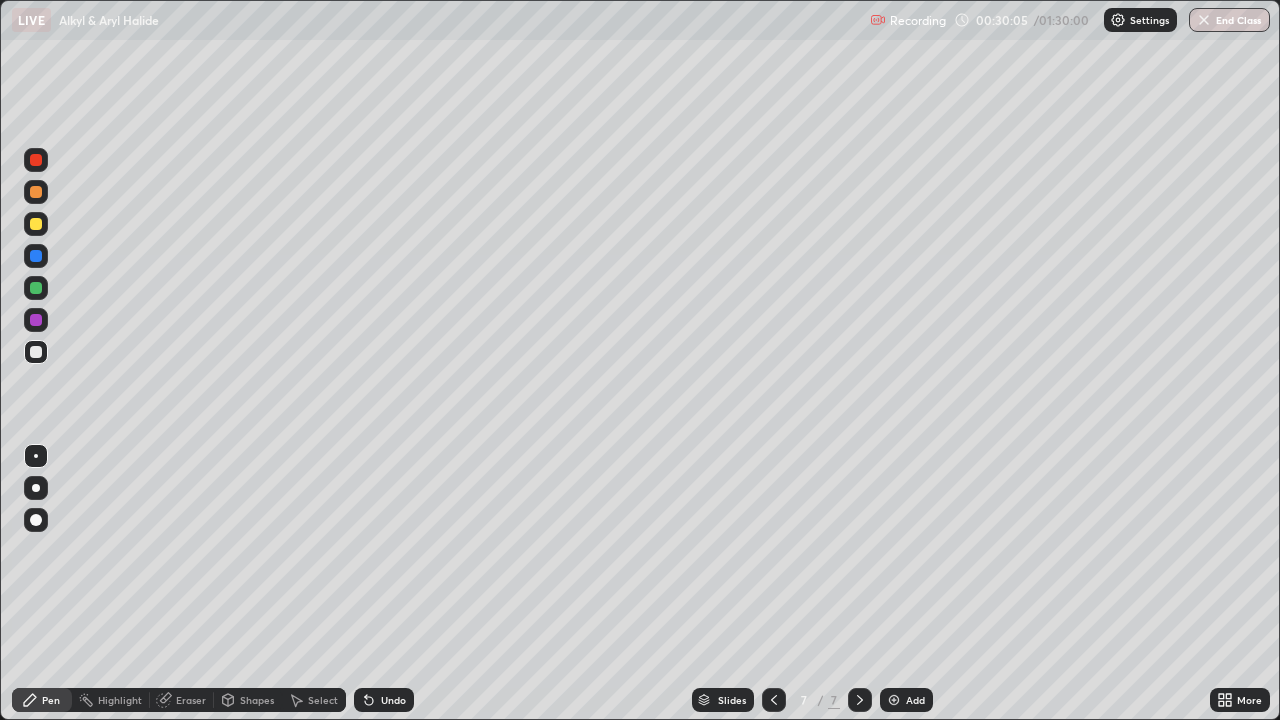 click 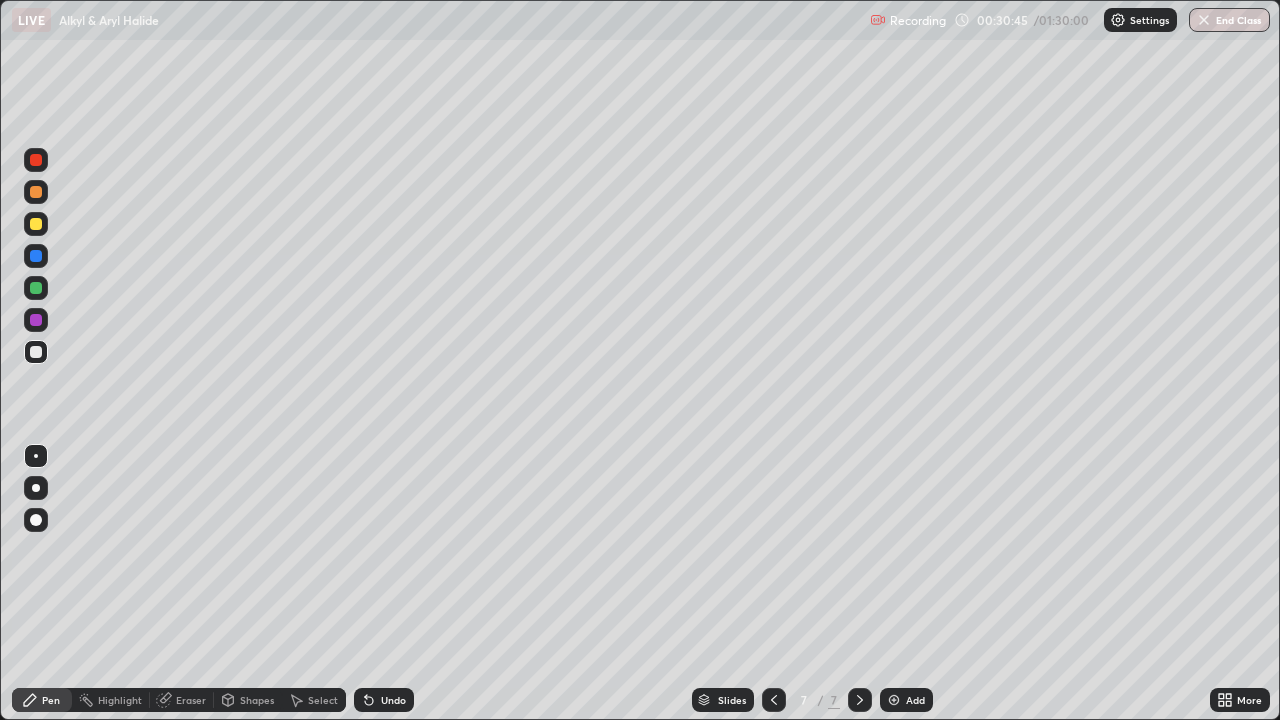 click on "Undo" at bounding box center [384, 700] 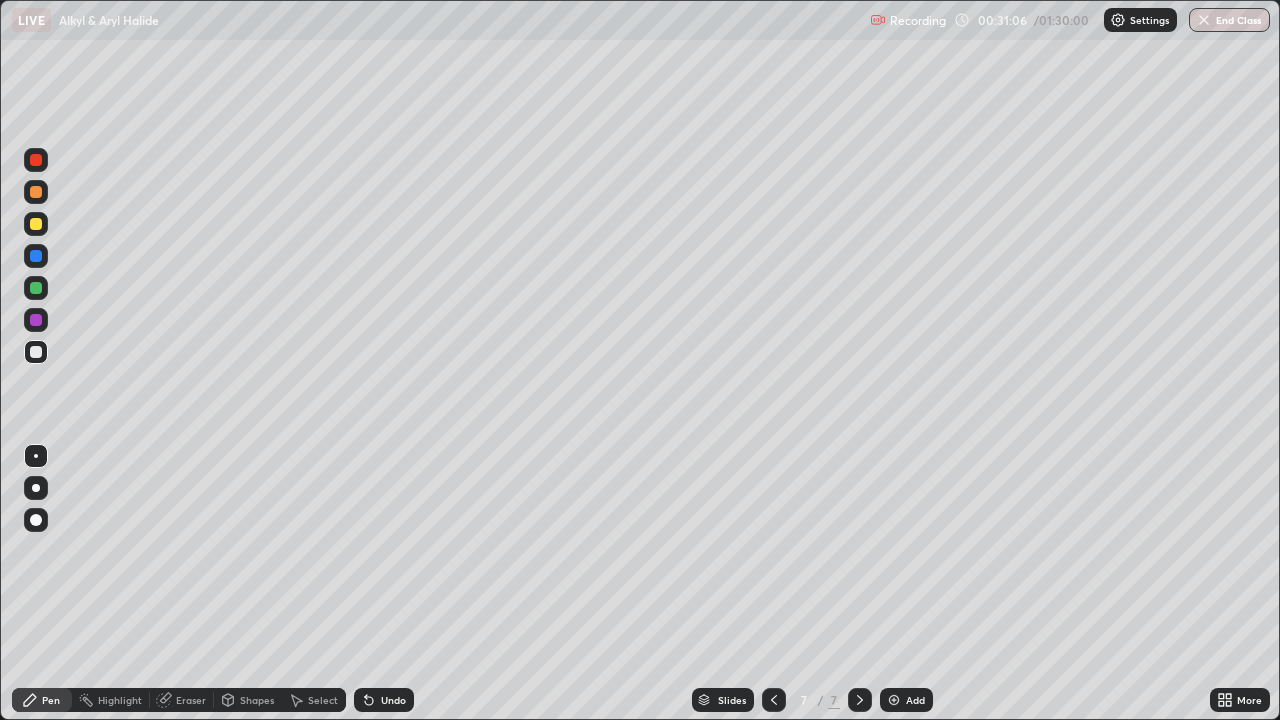click on "Undo" at bounding box center (393, 700) 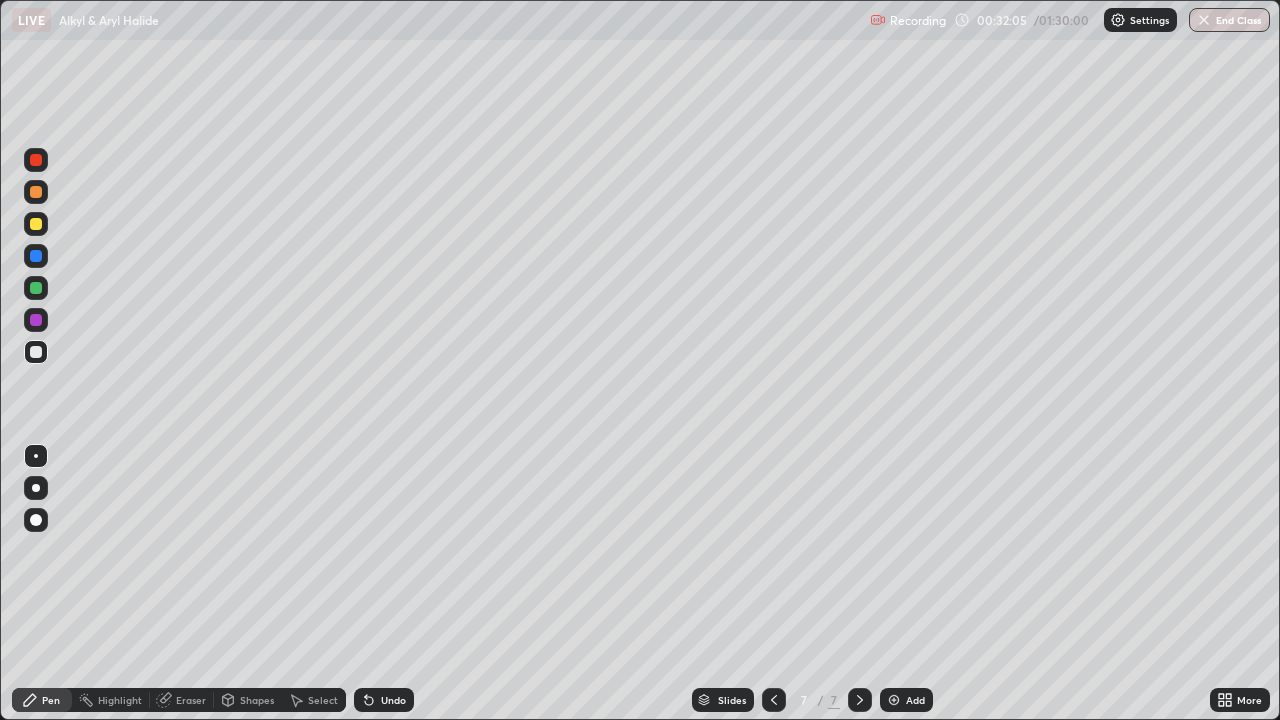 click on "Undo" at bounding box center (393, 700) 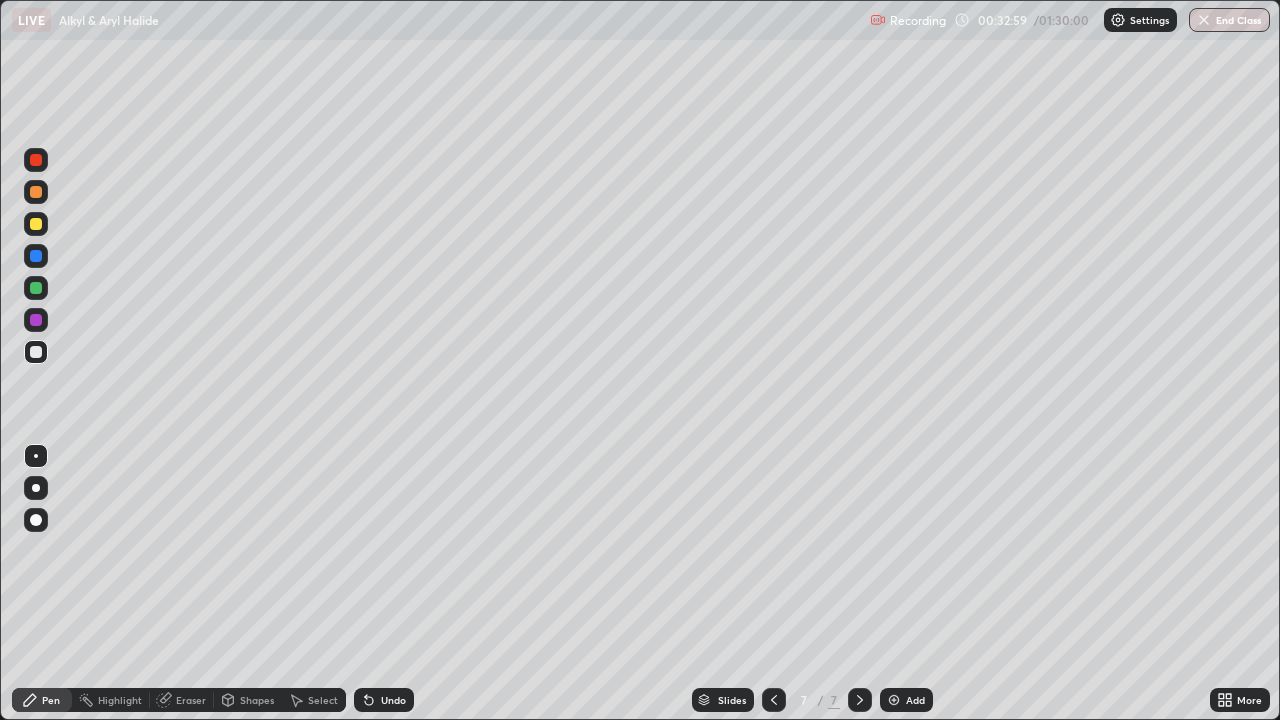 click on "Eraser" at bounding box center [191, 700] 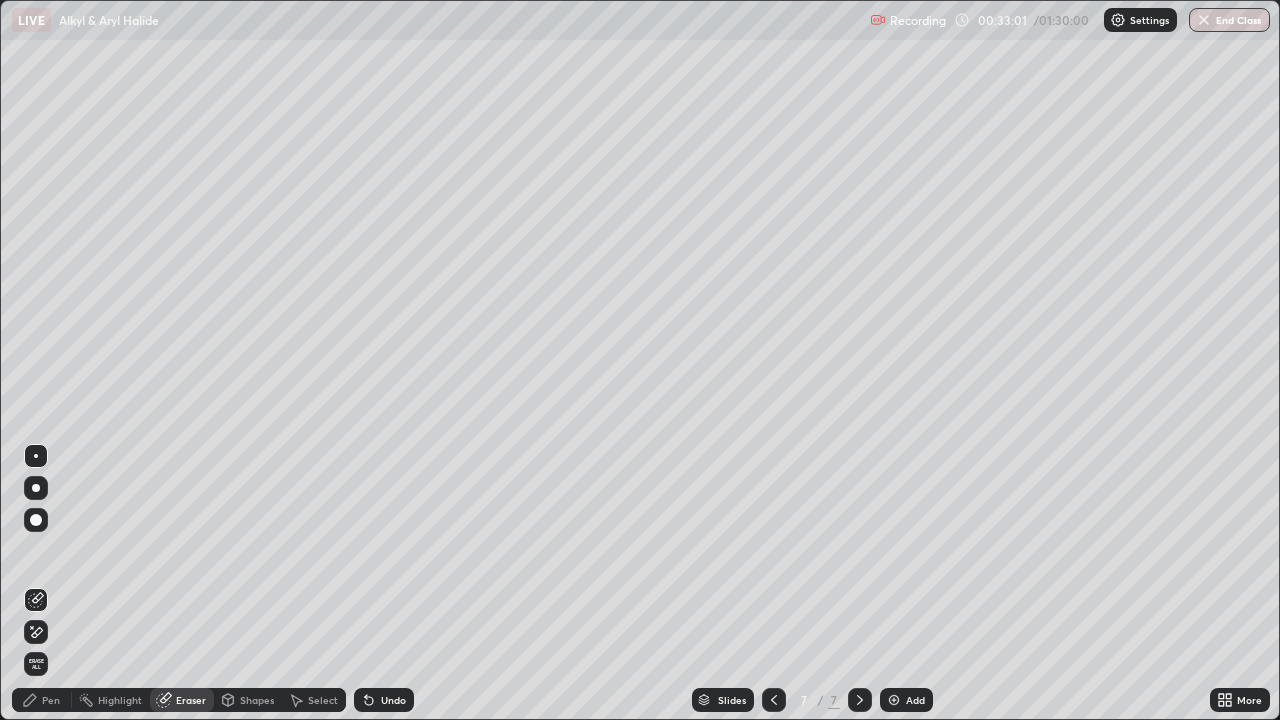 click on "Pen" at bounding box center (51, 700) 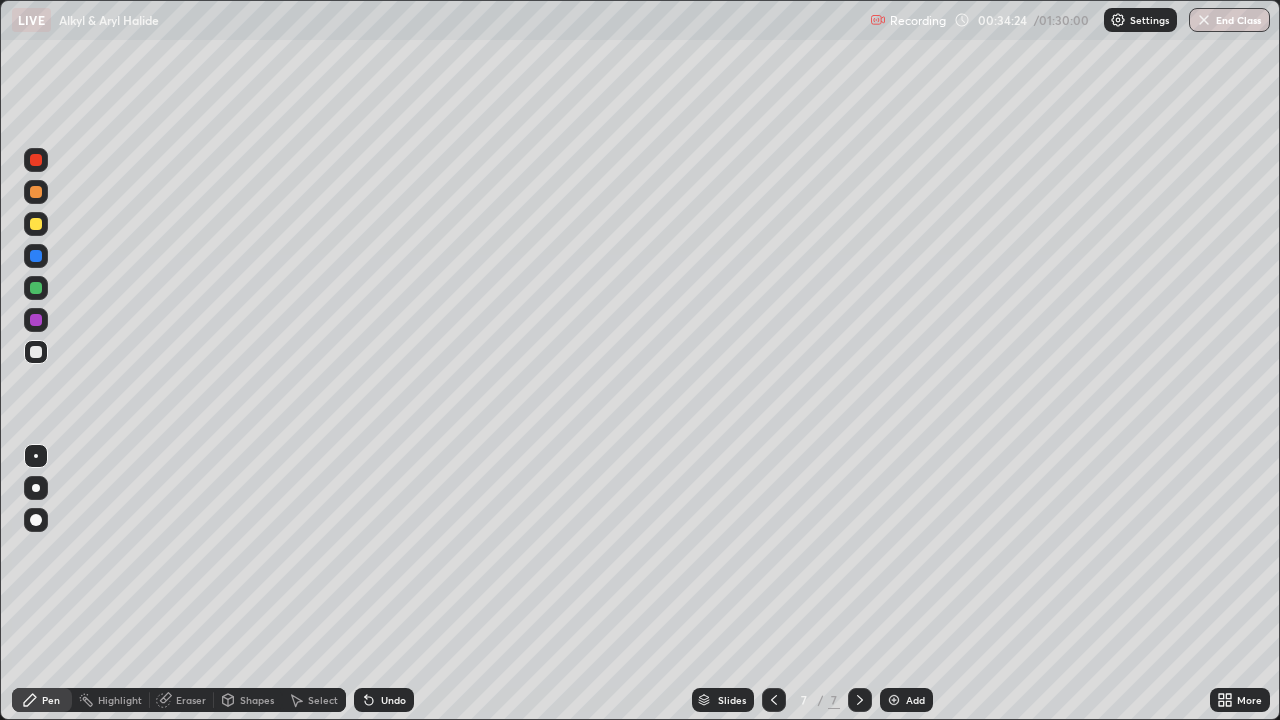 click at bounding box center [894, 700] 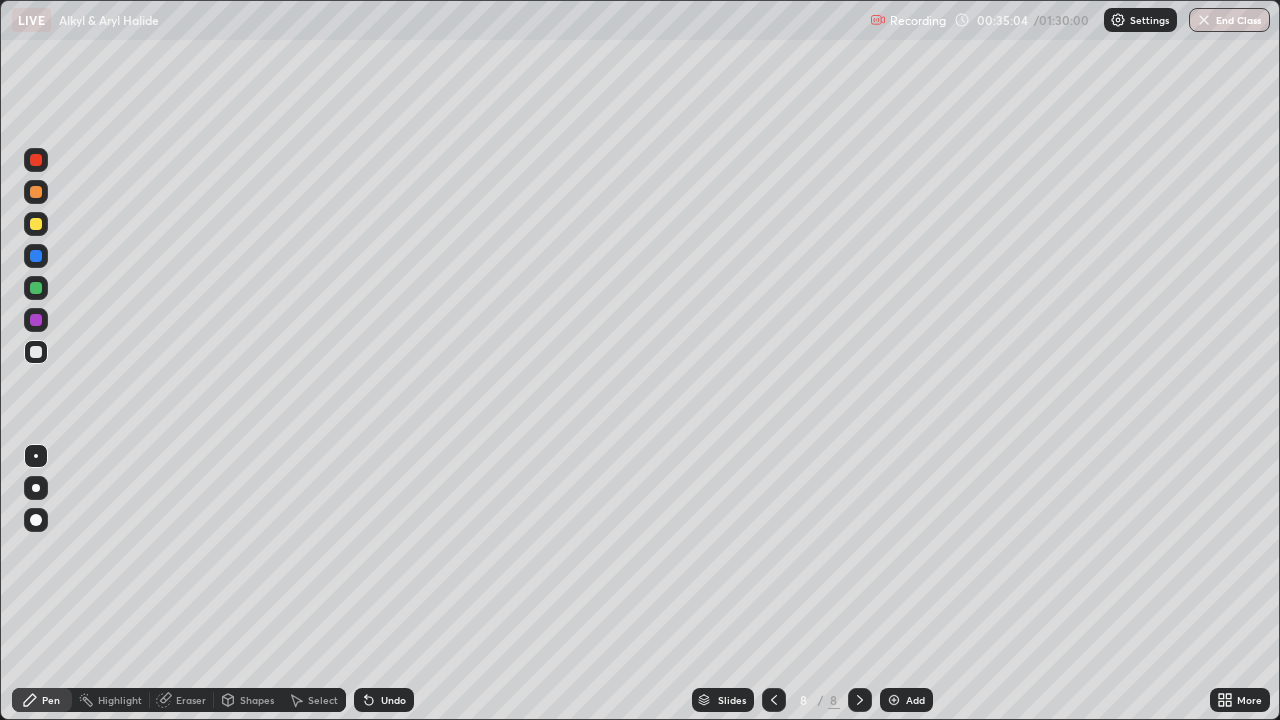 click on "Undo" at bounding box center (393, 700) 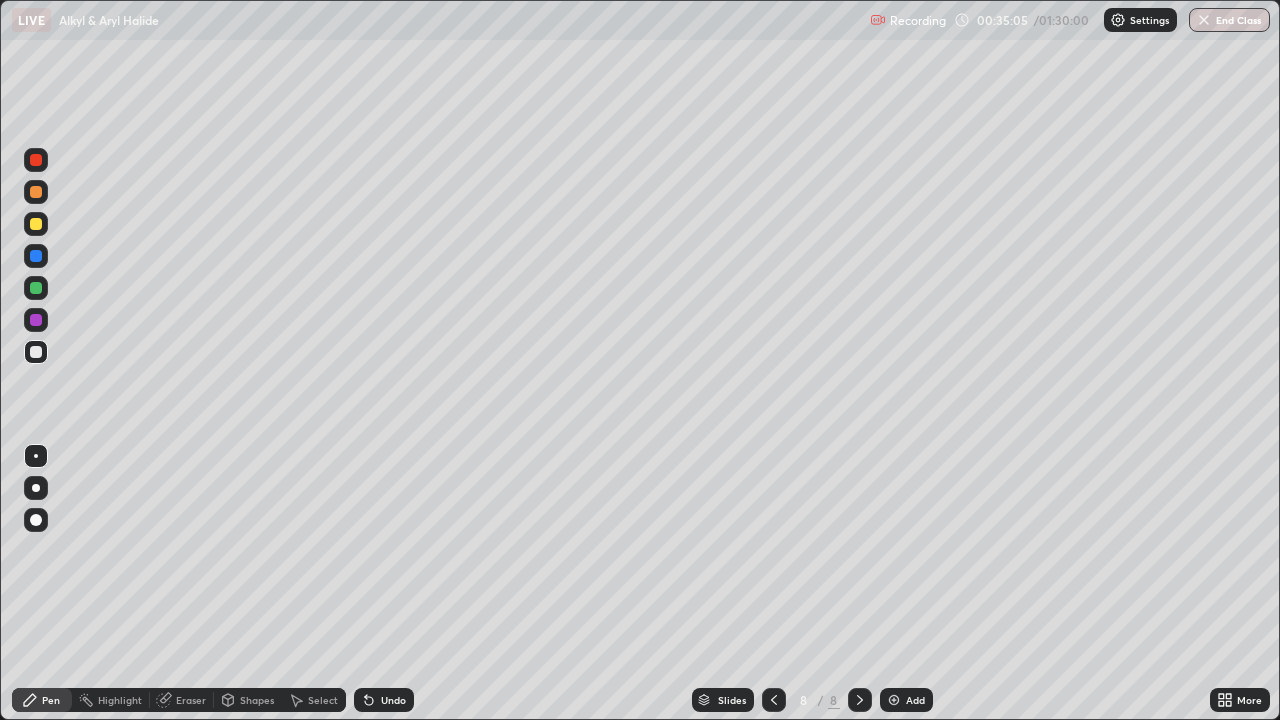 click on "Undo" at bounding box center [393, 700] 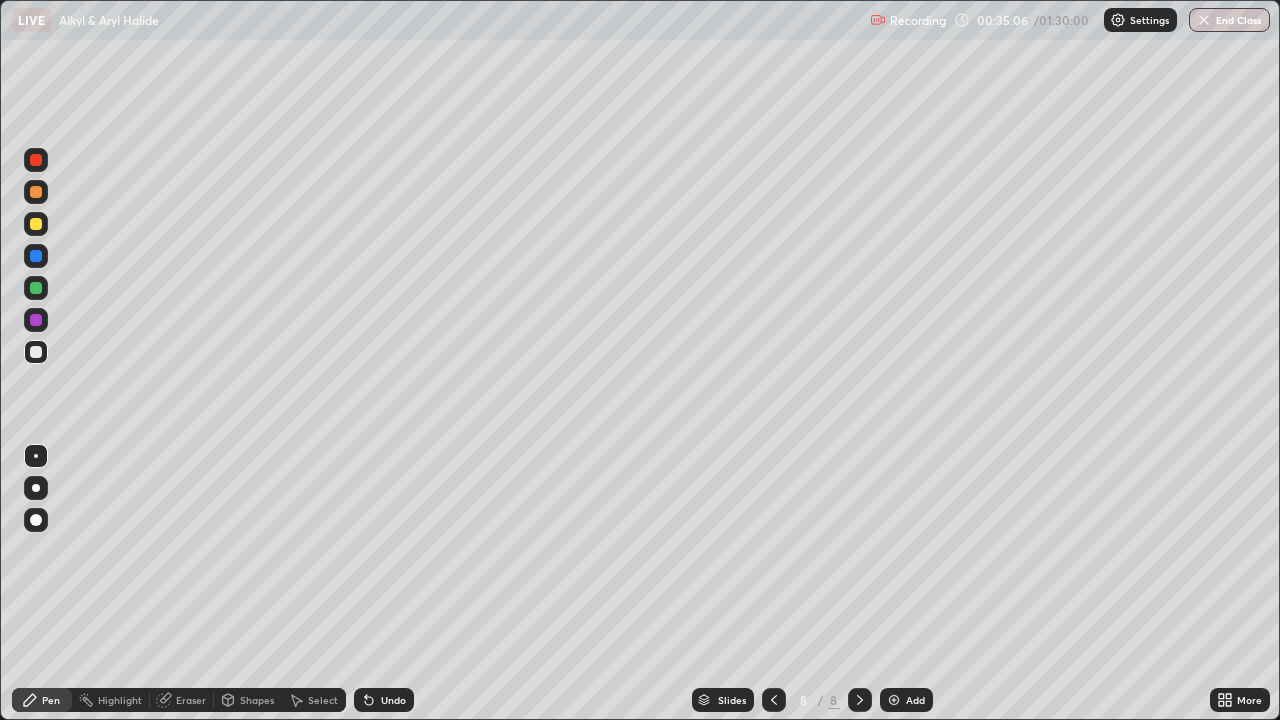click on "Undo" at bounding box center [384, 700] 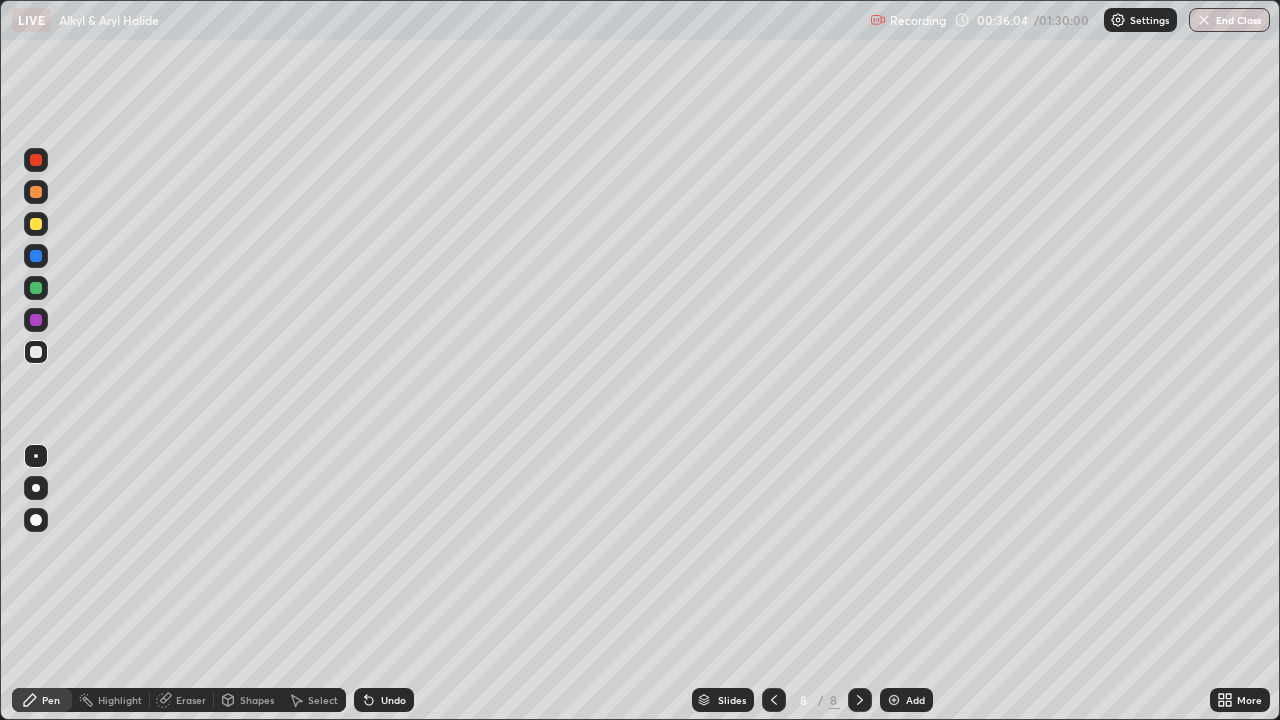 click on "Undo" at bounding box center [393, 700] 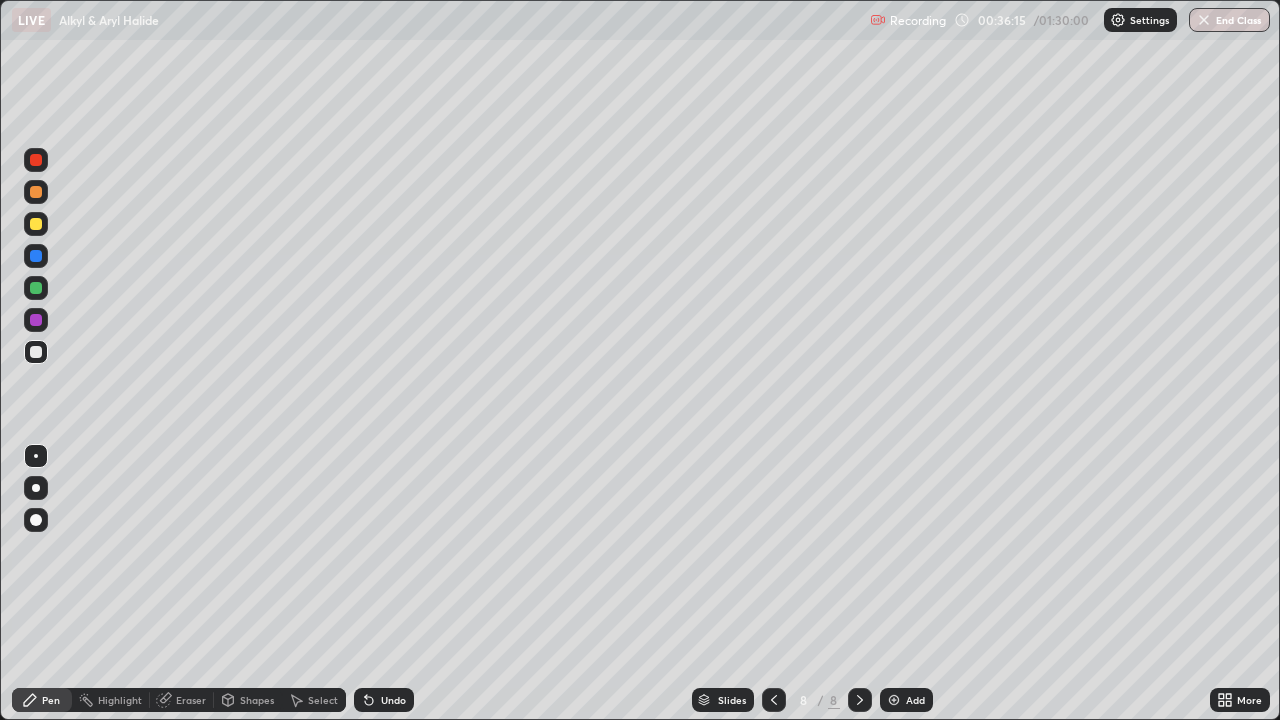 click on "Undo" at bounding box center (393, 700) 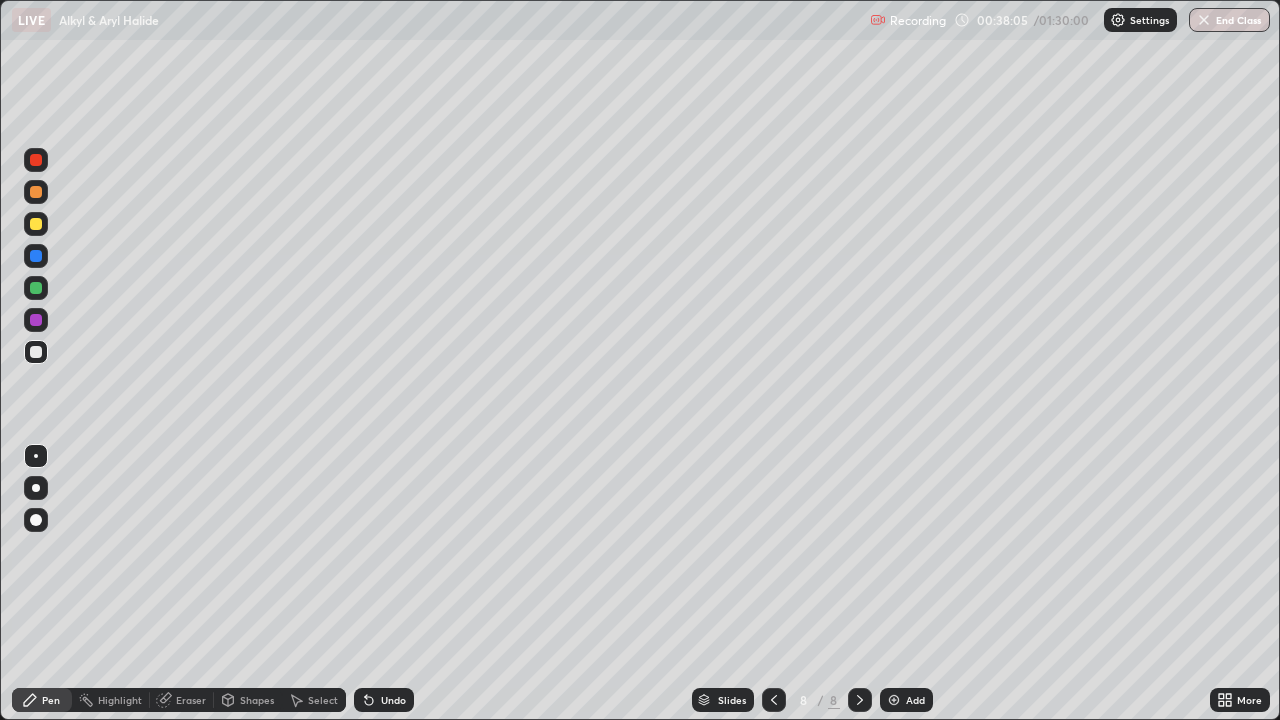 click on "Undo" at bounding box center [393, 700] 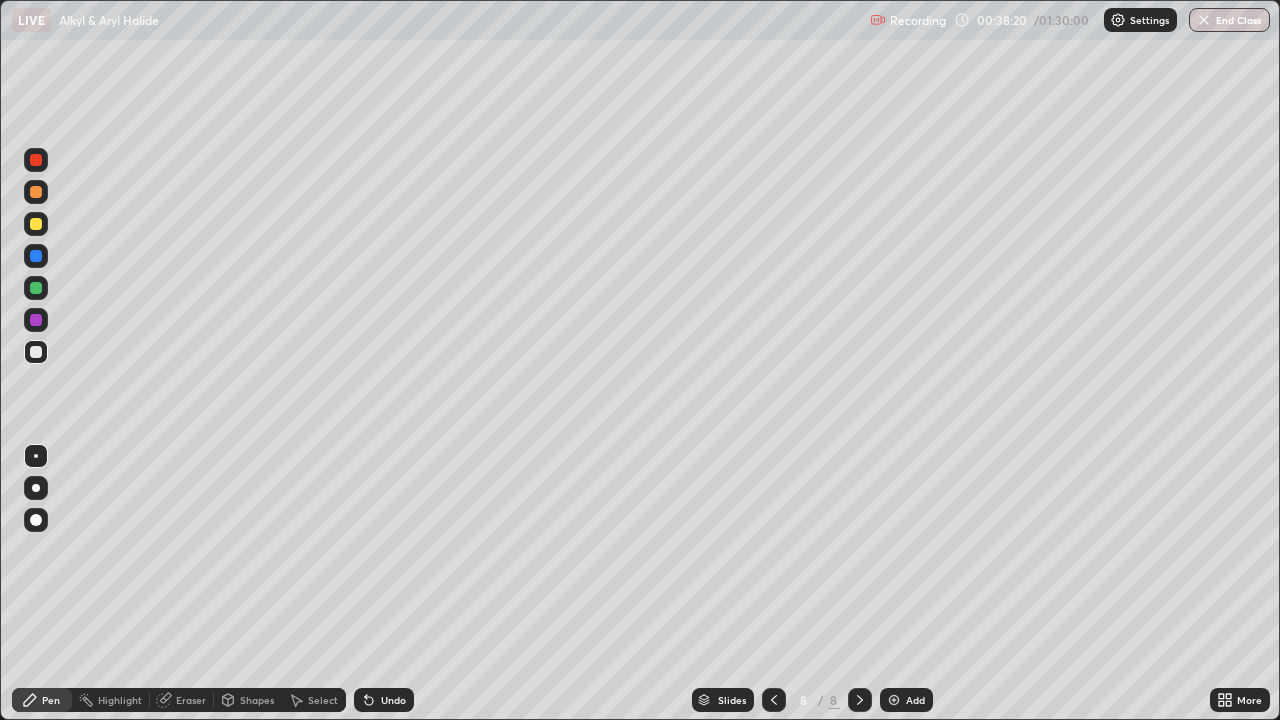 click on "Undo" at bounding box center [393, 700] 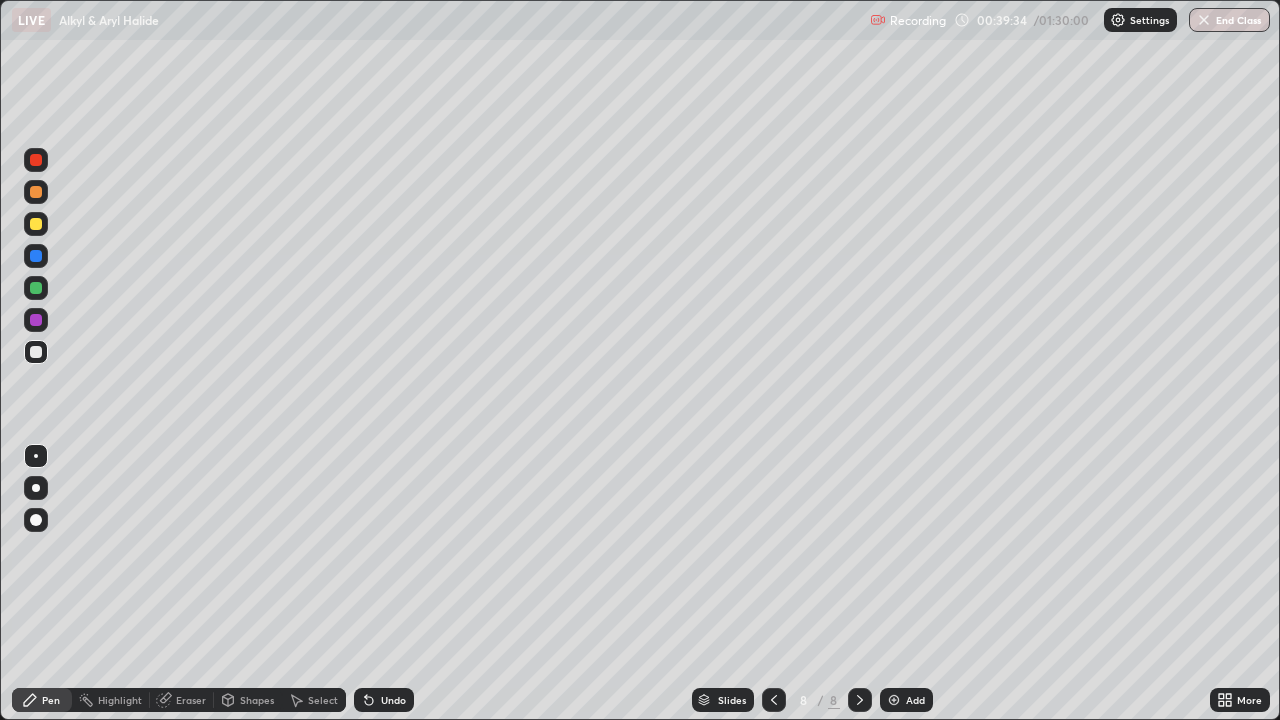 click on "Add" at bounding box center (915, 700) 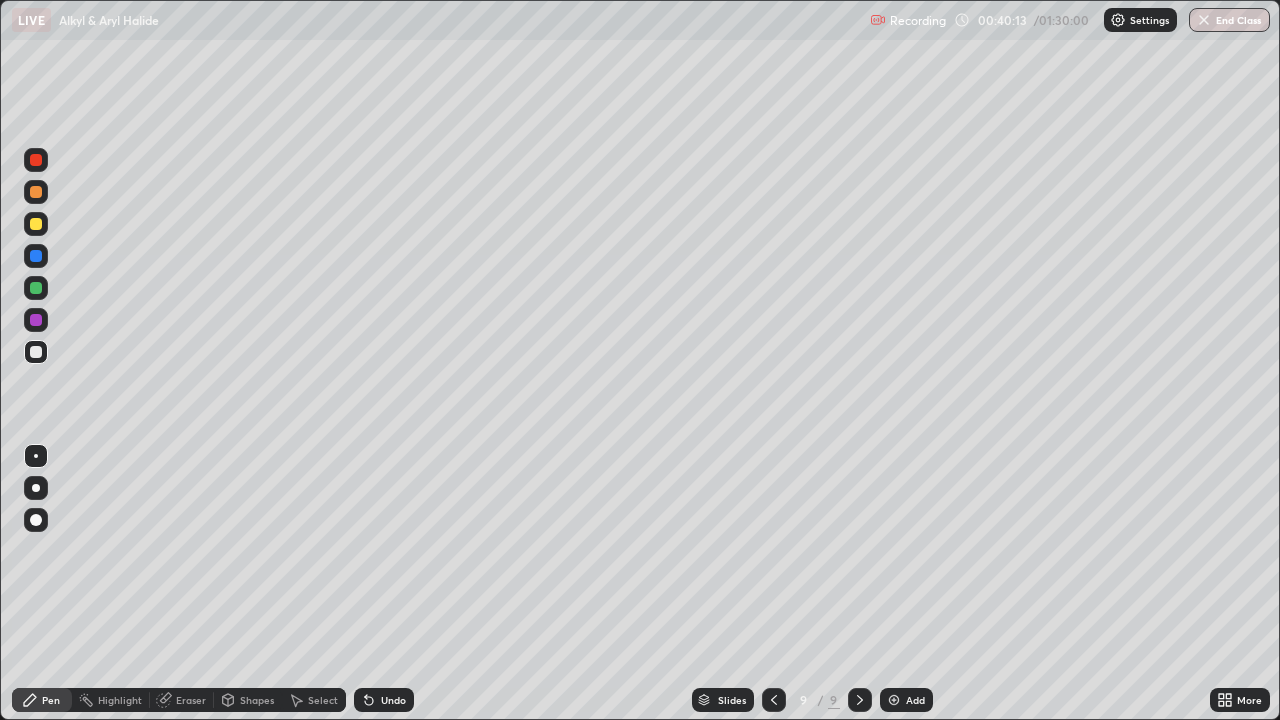 click on "Undo" at bounding box center (393, 700) 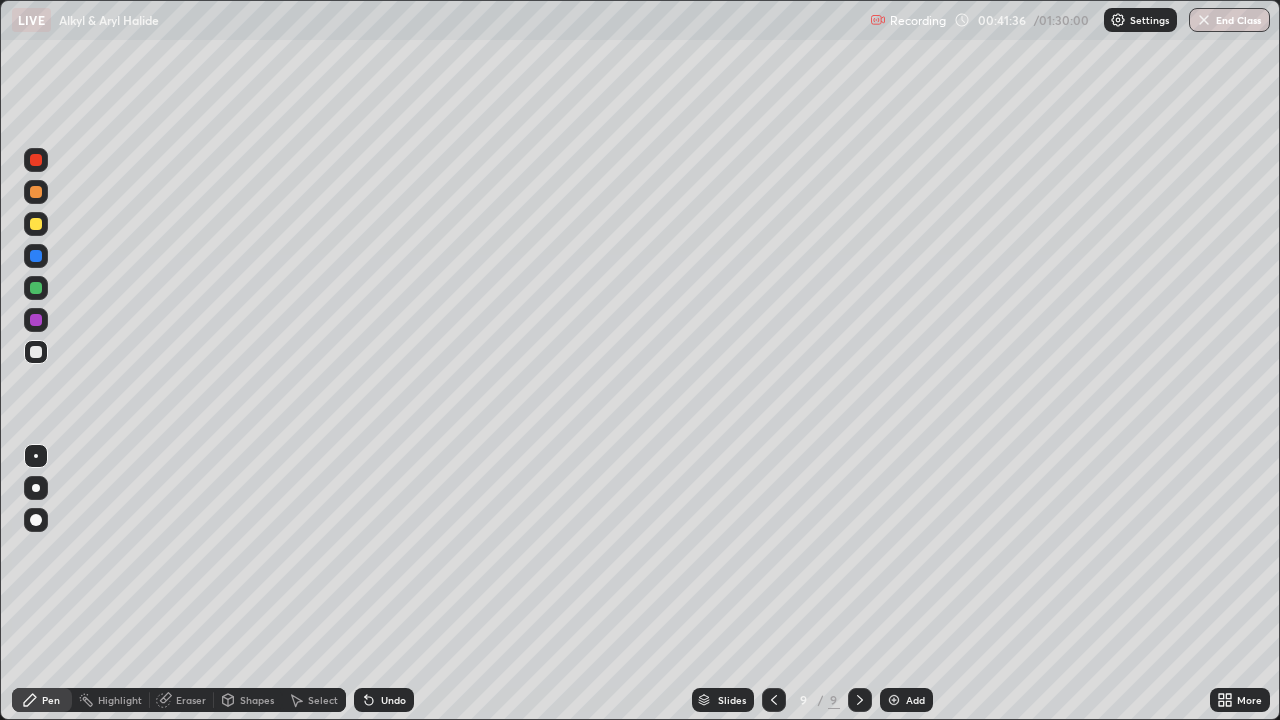 click on "Undo" at bounding box center (393, 700) 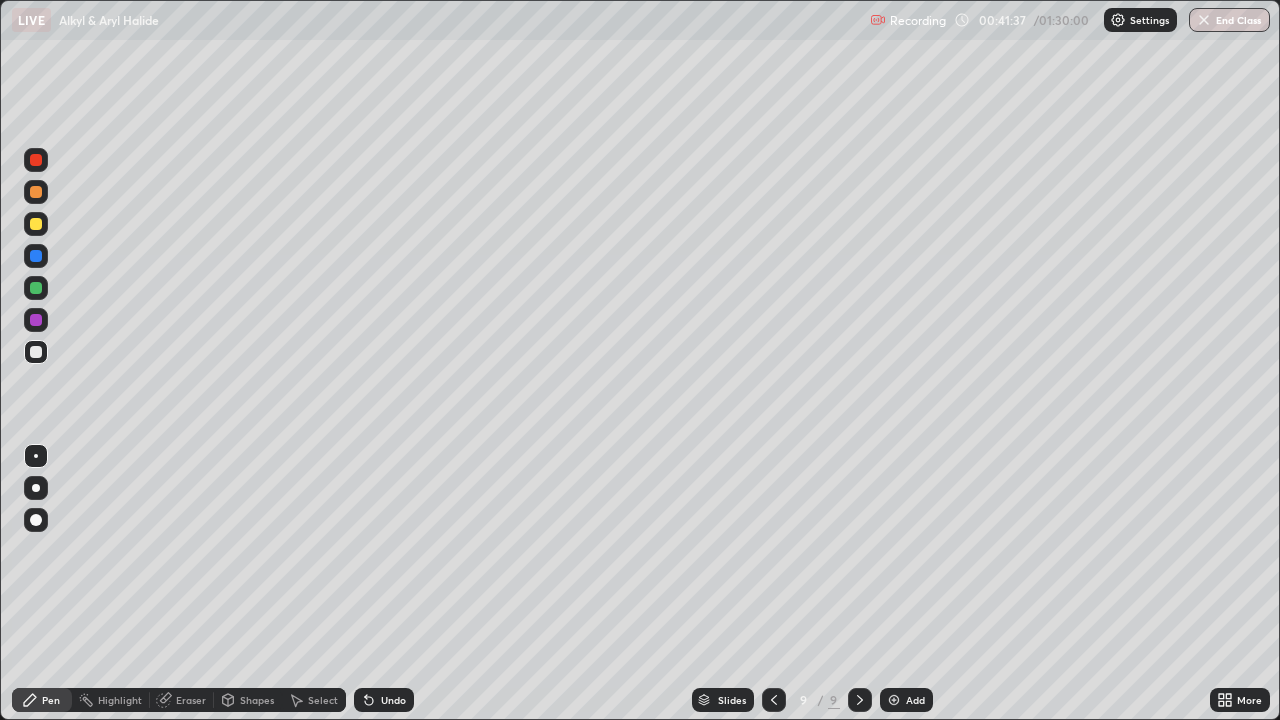 click on "Undo" at bounding box center [393, 700] 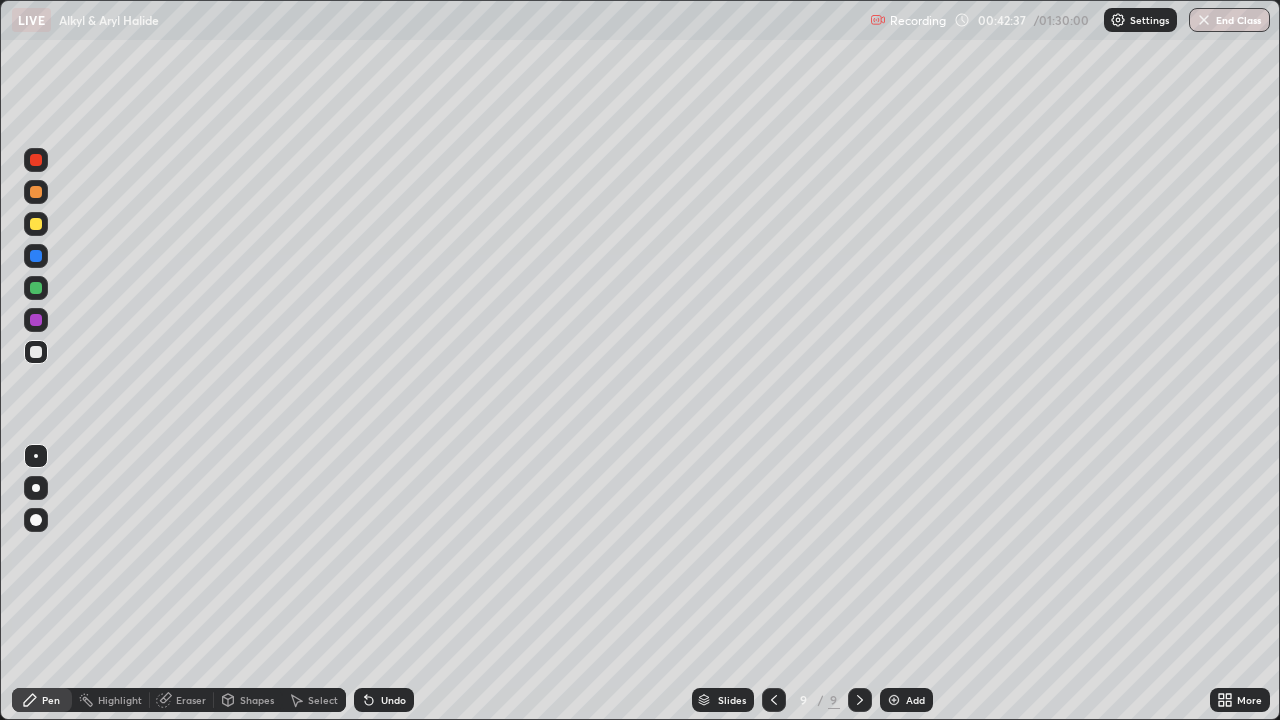 click at bounding box center (774, 700) 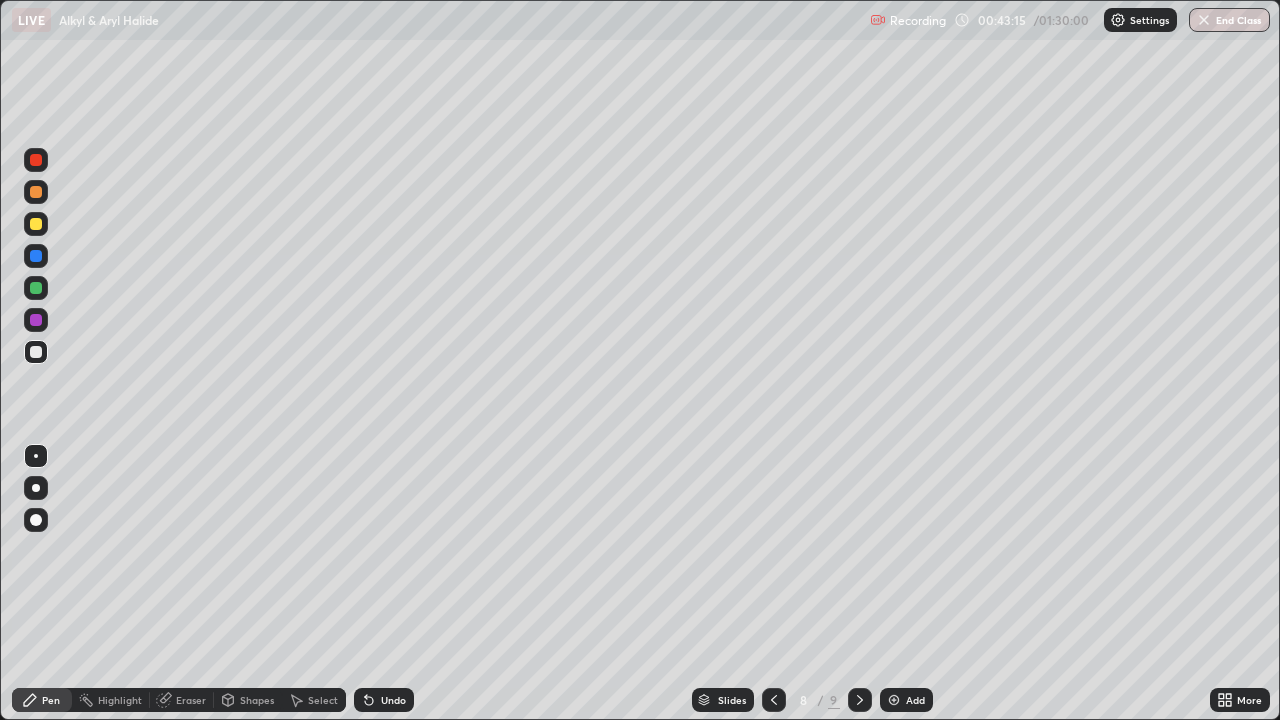 click 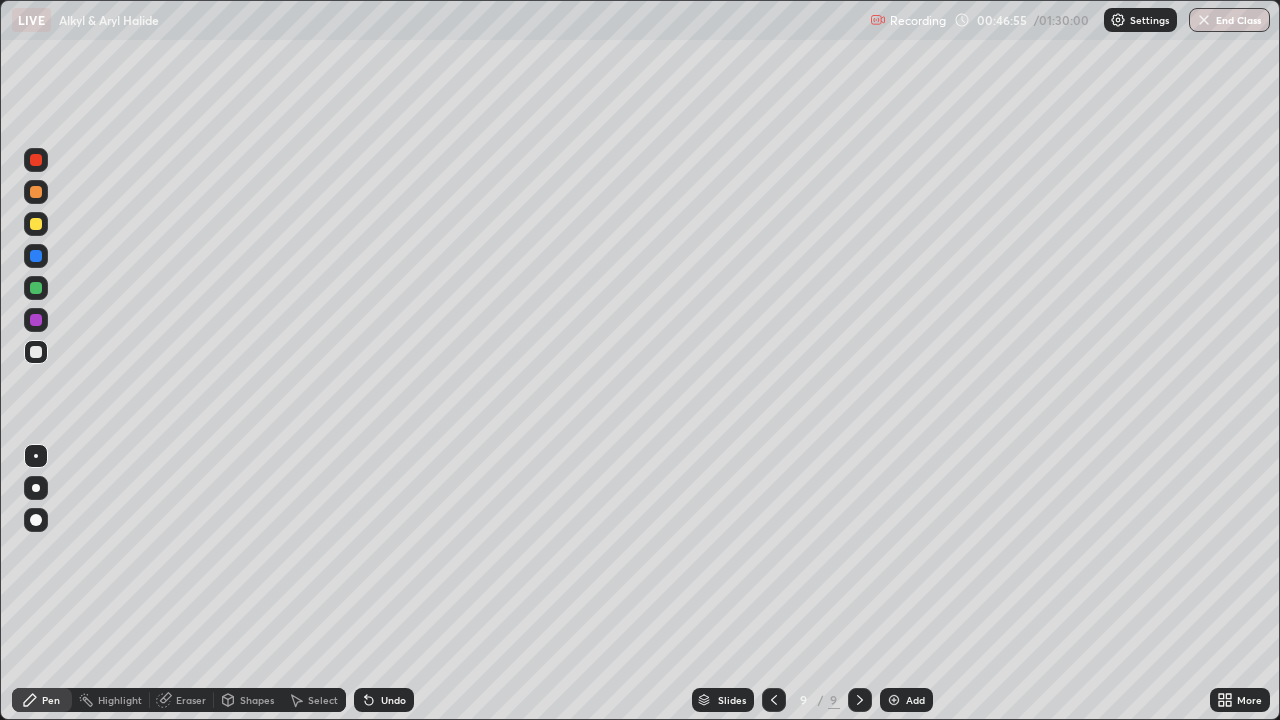 click on "Eraser" at bounding box center [191, 700] 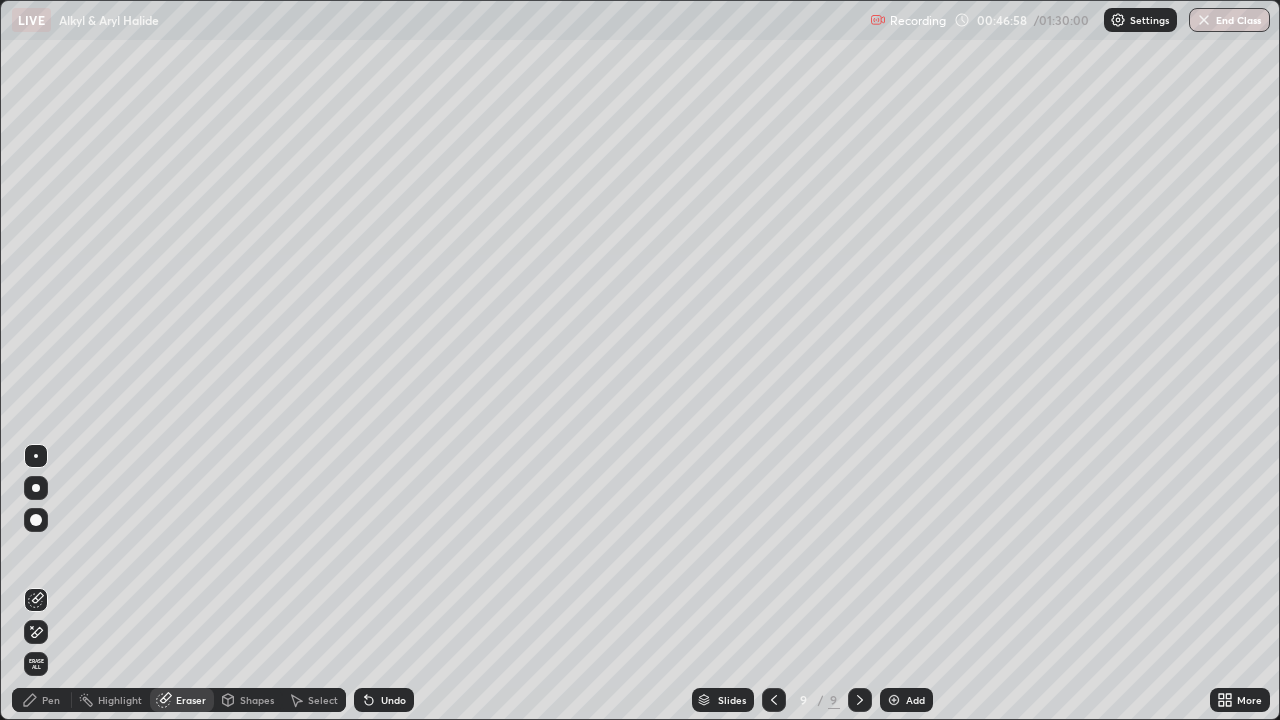 click on "Pen" at bounding box center (51, 700) 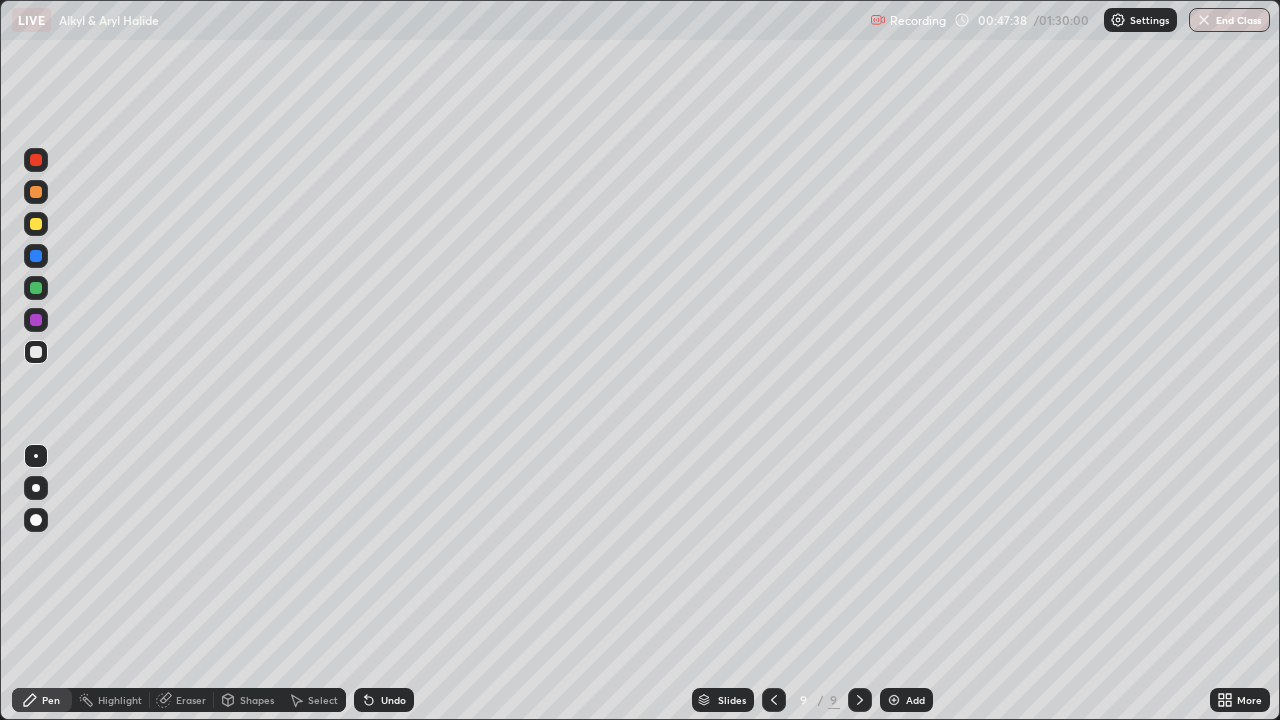 click on "Add" at bounding box center (915, 700) 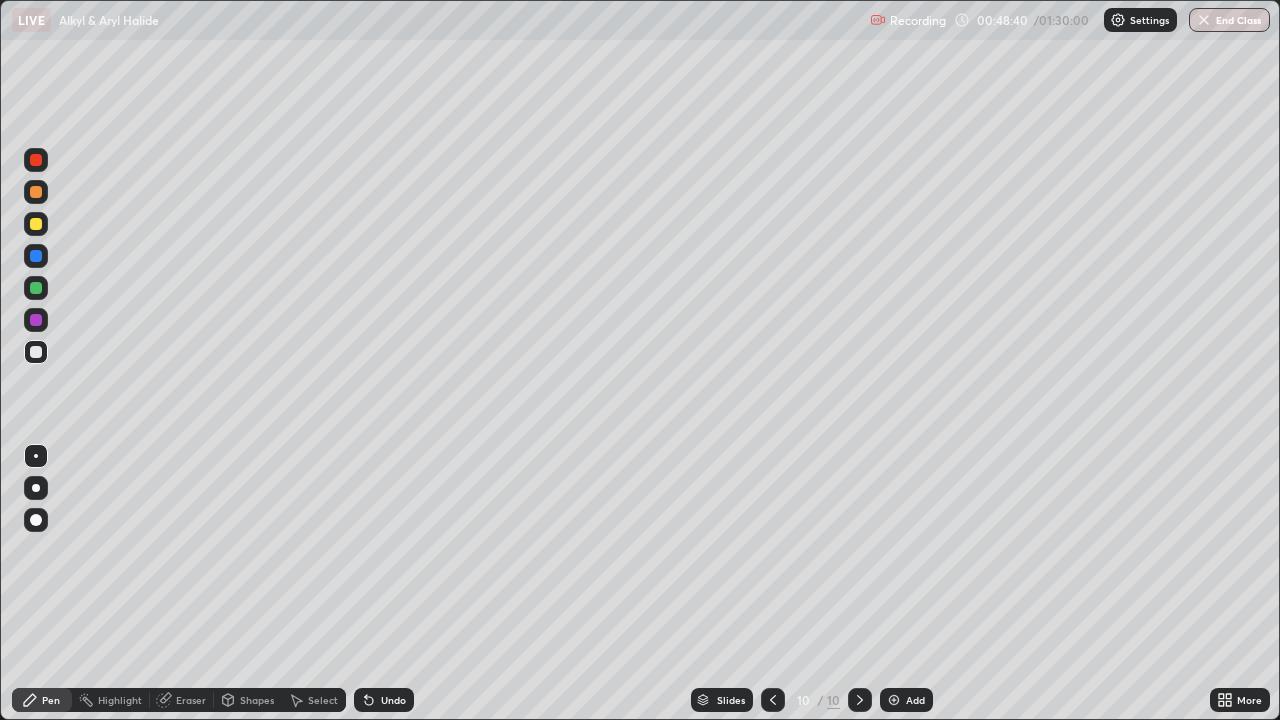 click on "Eraser" at bounding box center (191, 700) 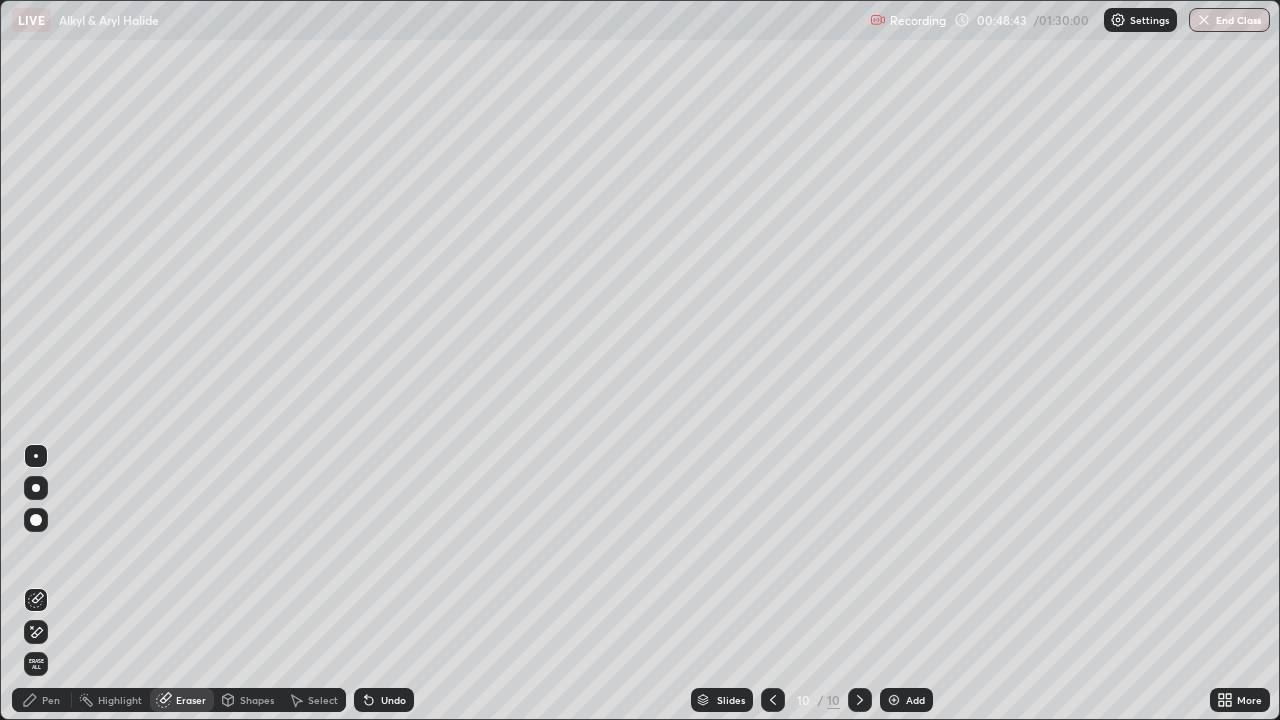 click on "Pen" at bounding box center [51, 700] 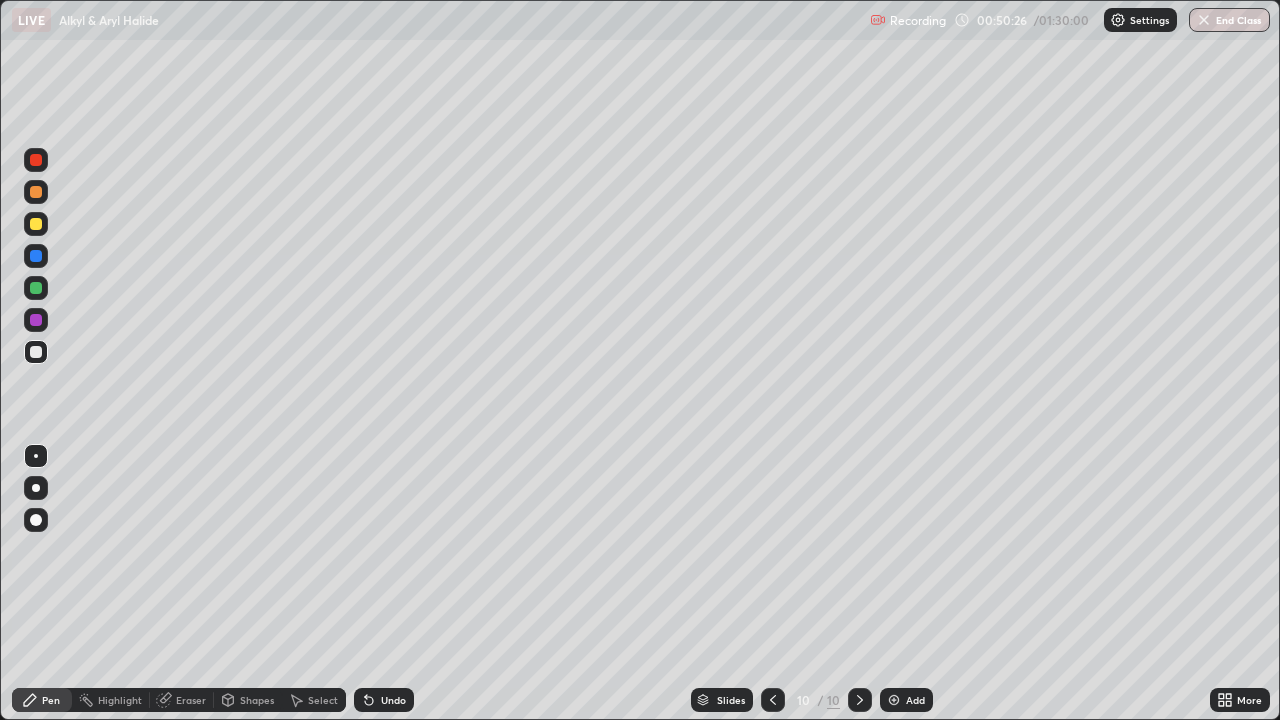 click on "Undo" at bounding box center (393, 700) 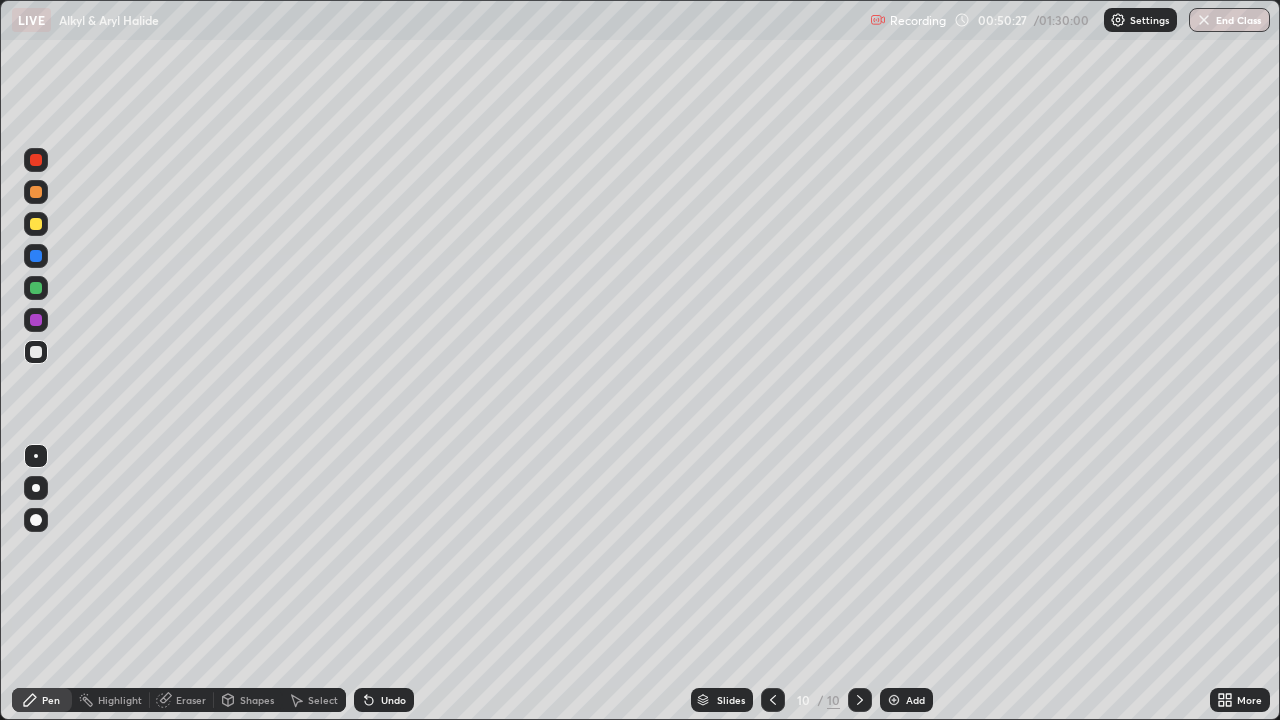 click on "Undo" at bounding box center [384, 700] 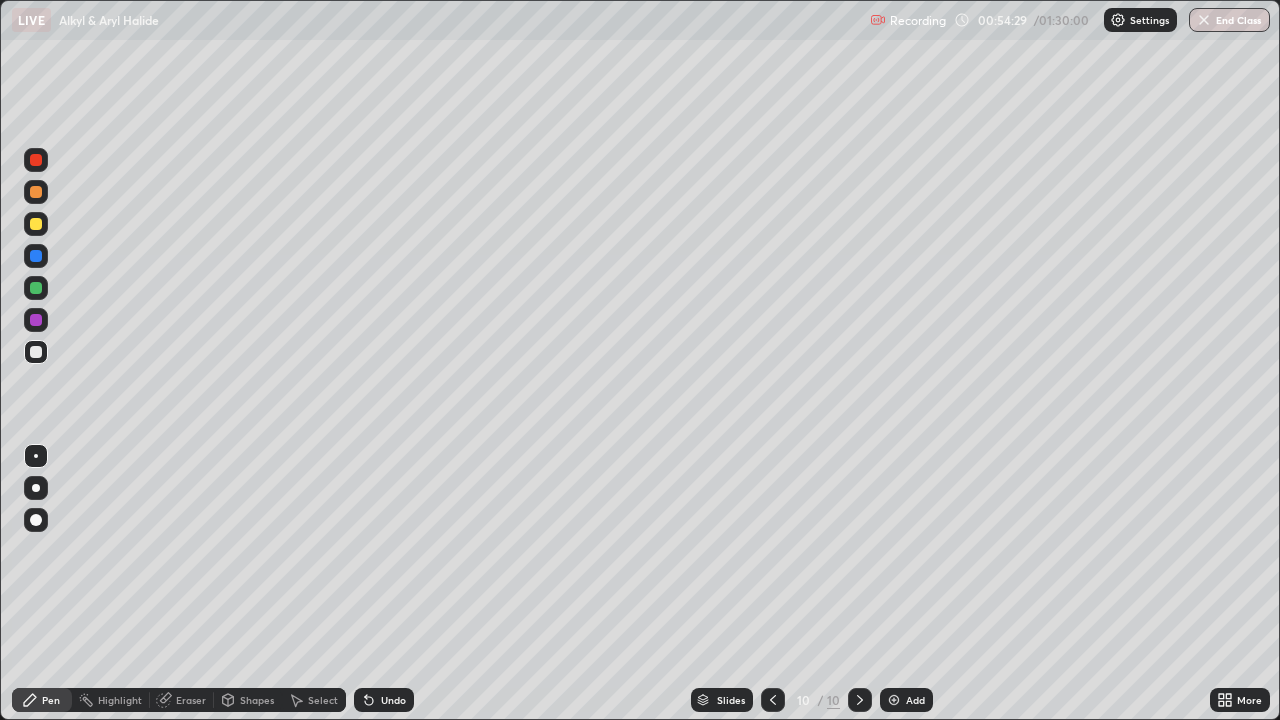 click on "Undo" at bounding box center [393, 700] 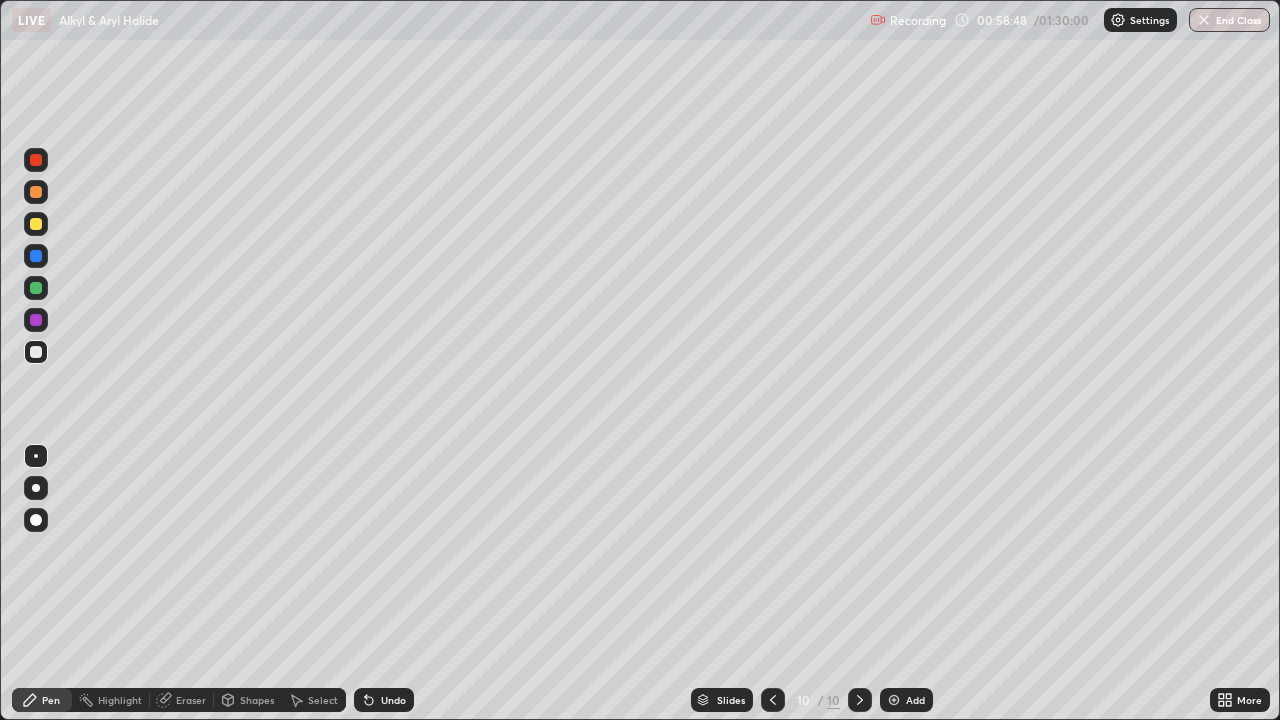 click at bounding box center [894, 700] 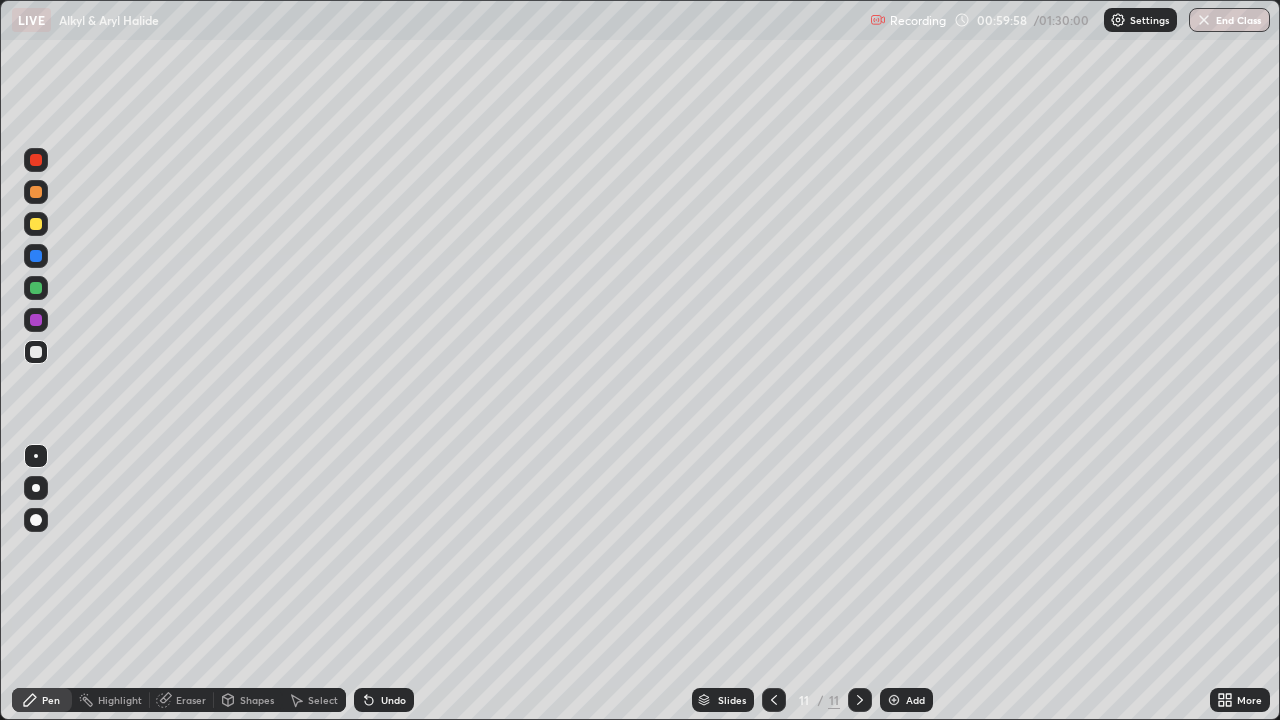 click 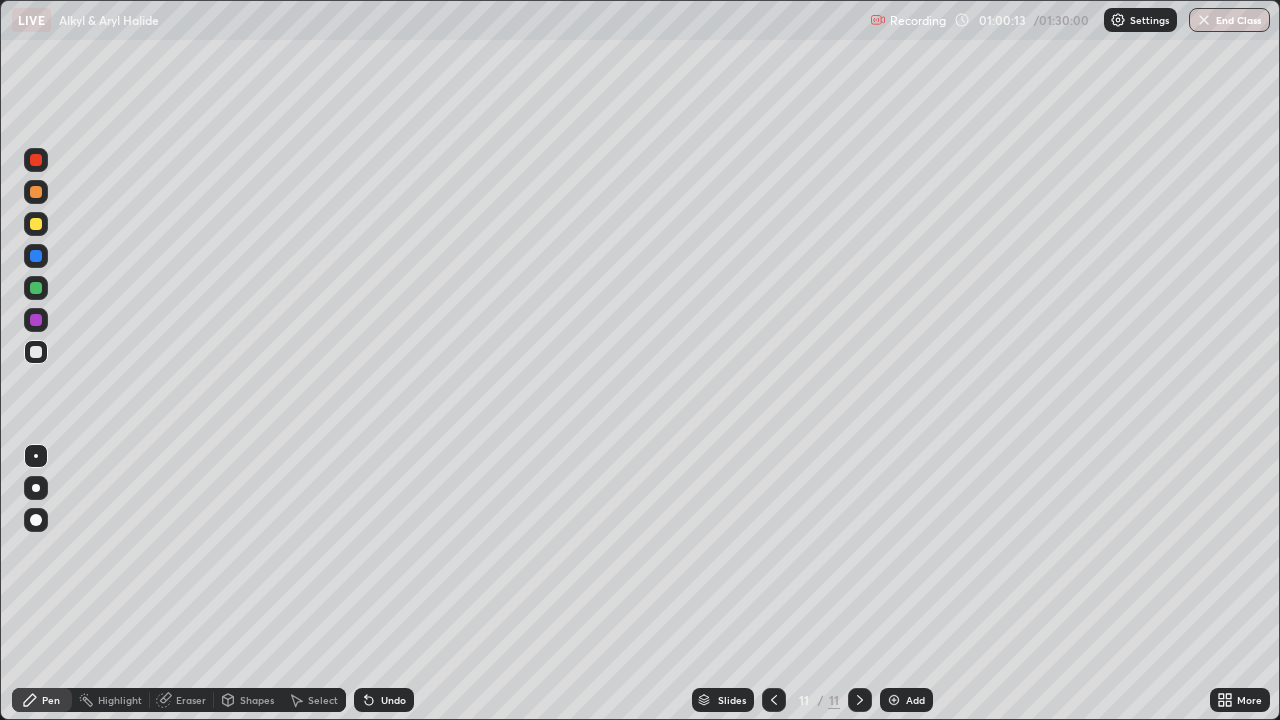 click on "Undo" at bounding box center (384, 700) 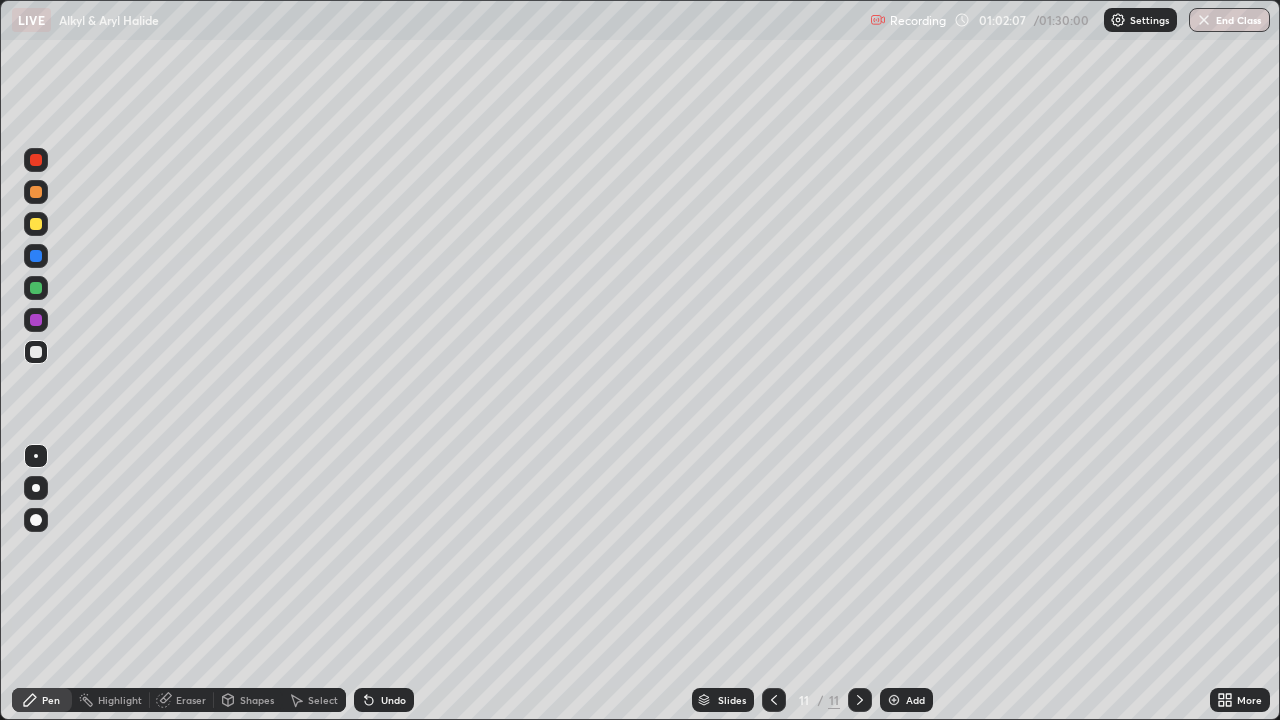 click on "Undo" at bounding box center [384, 700] 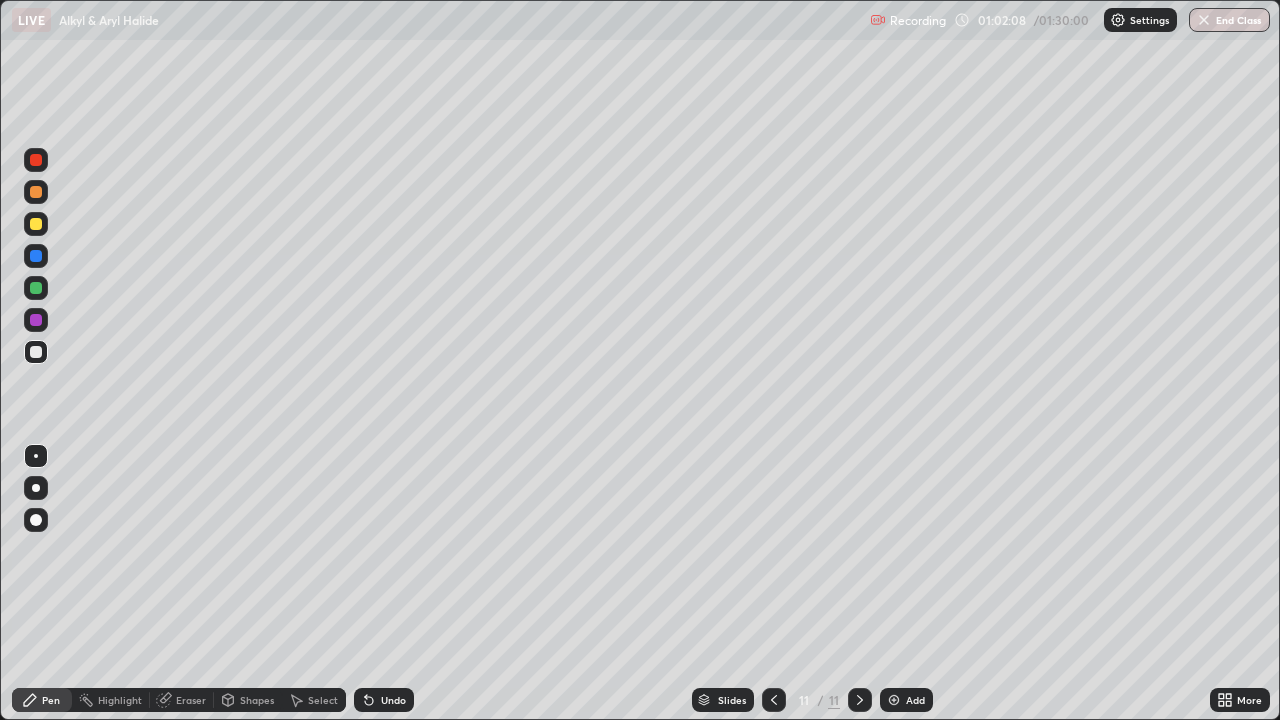 click on "Undo" at bounding box center (384, 700) 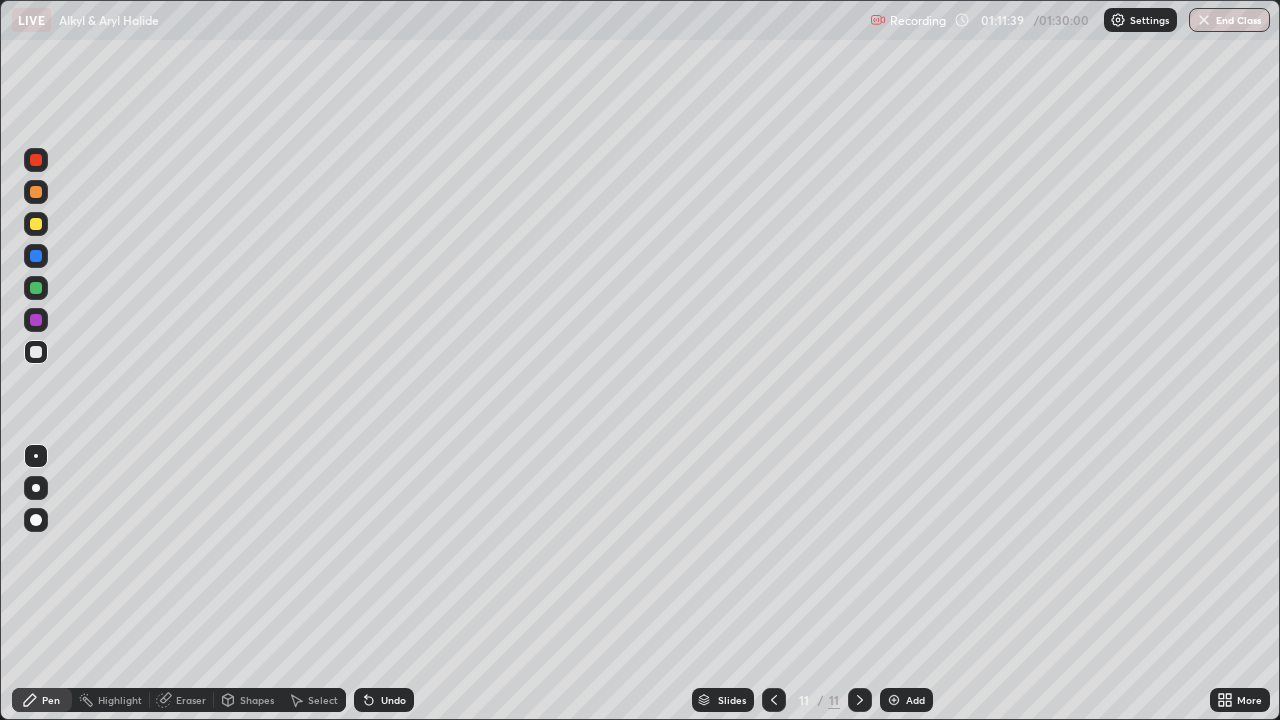 click on "Undo" at bounding box center (393, 700) 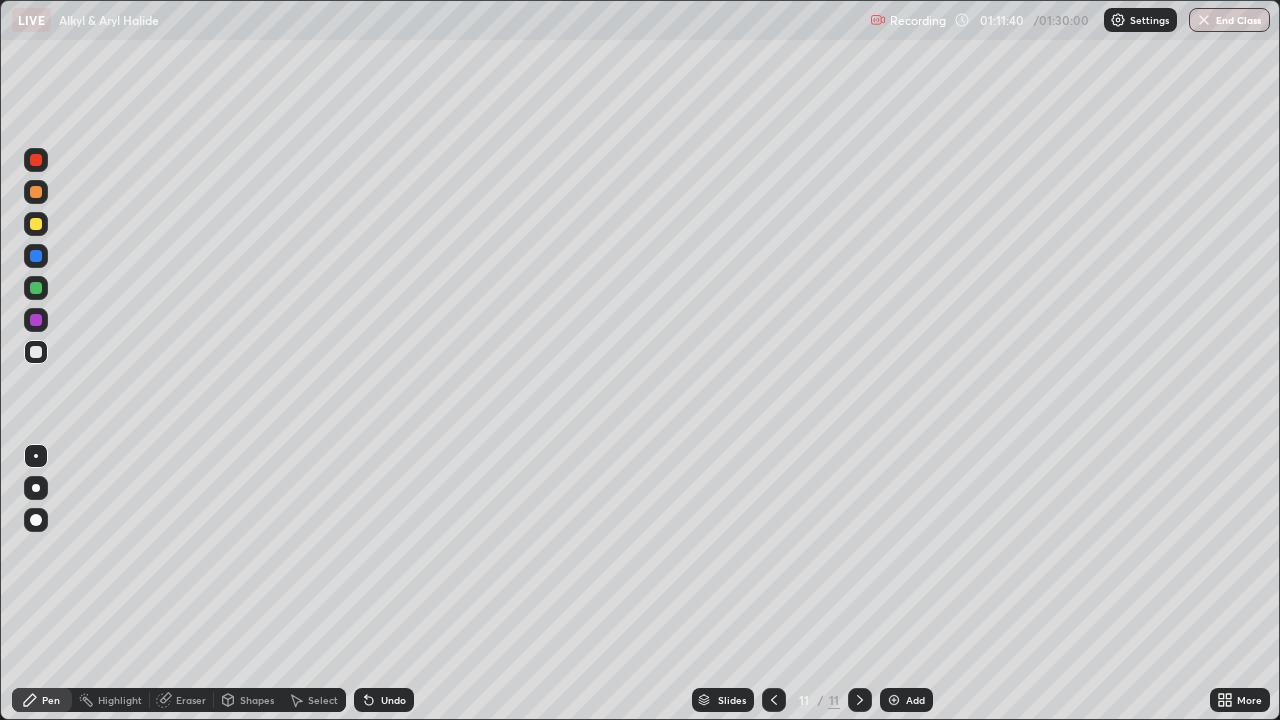click on "Undo" at bounding box center (393, 700) 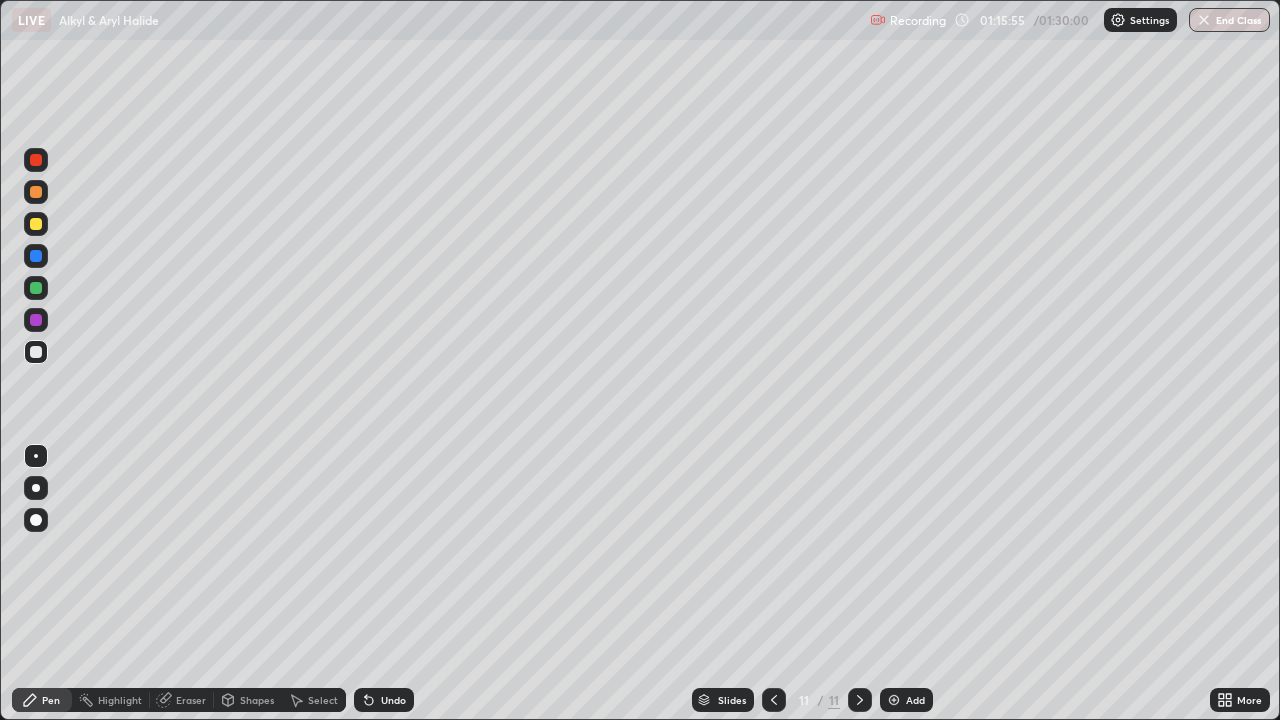 click on "Slides 11 / 11 Add" at bounding box center [812, 700] 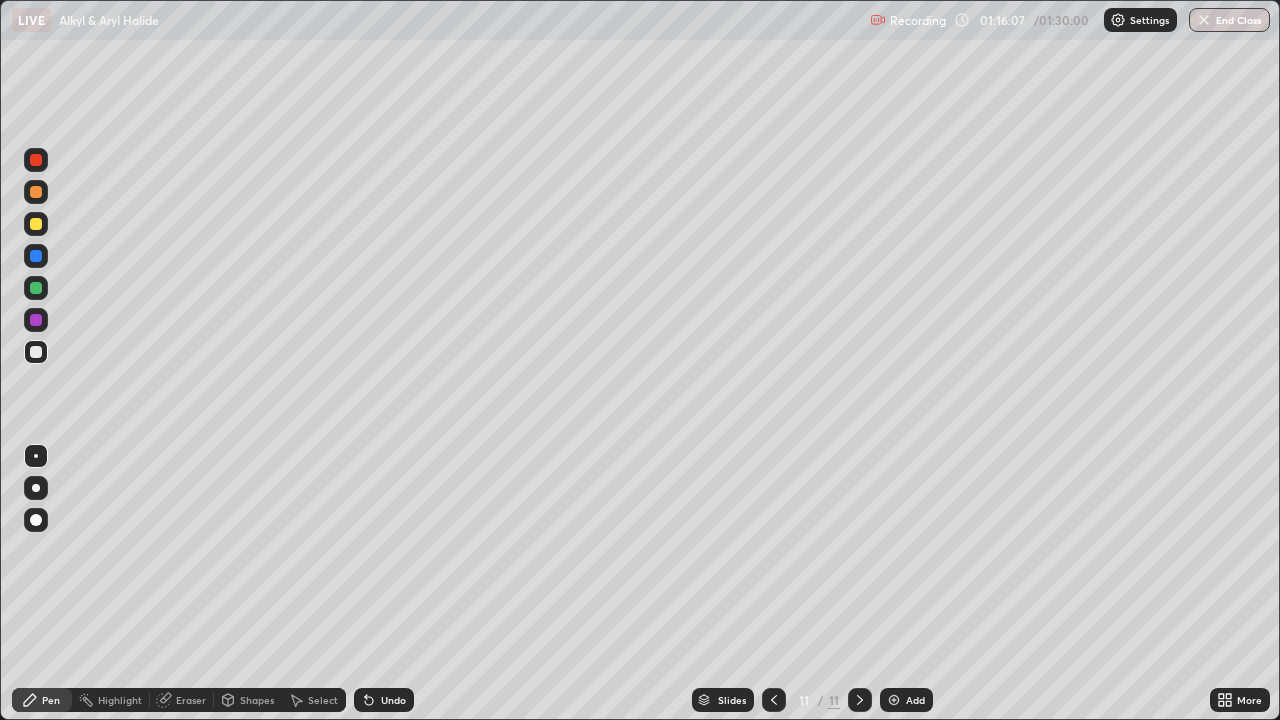 click on "Add" at bounding box center (915, 700) 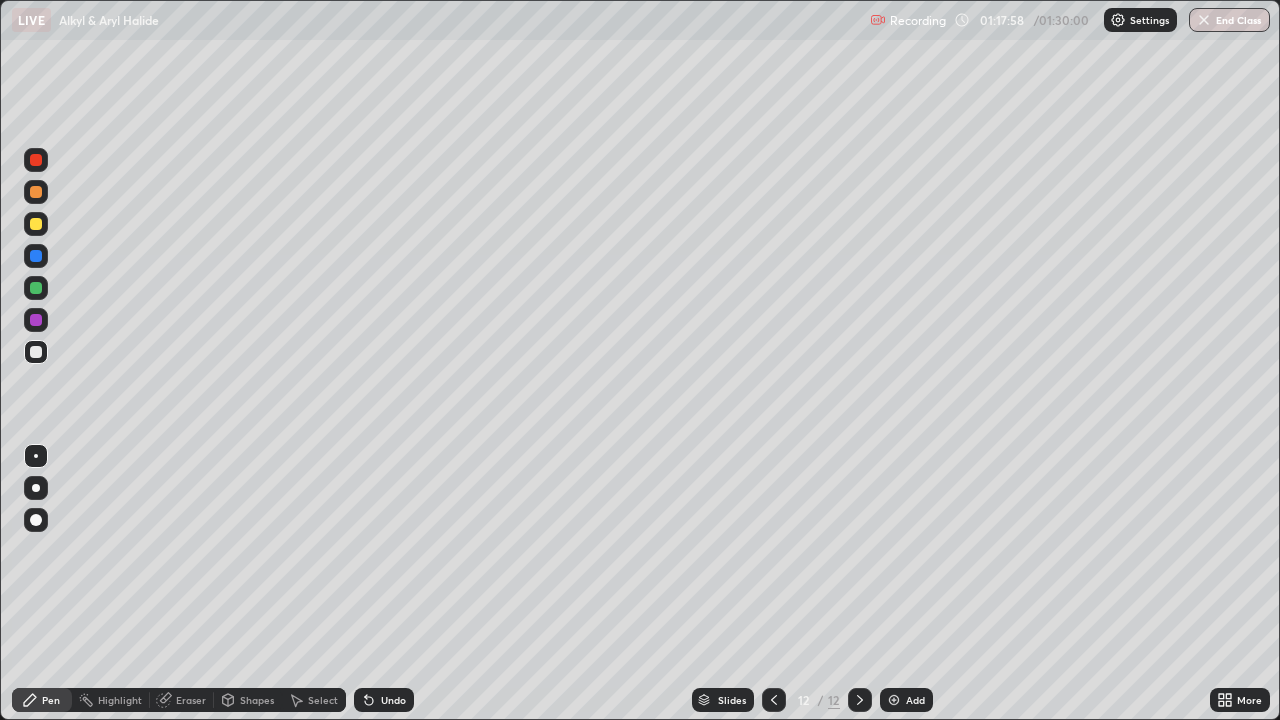 click 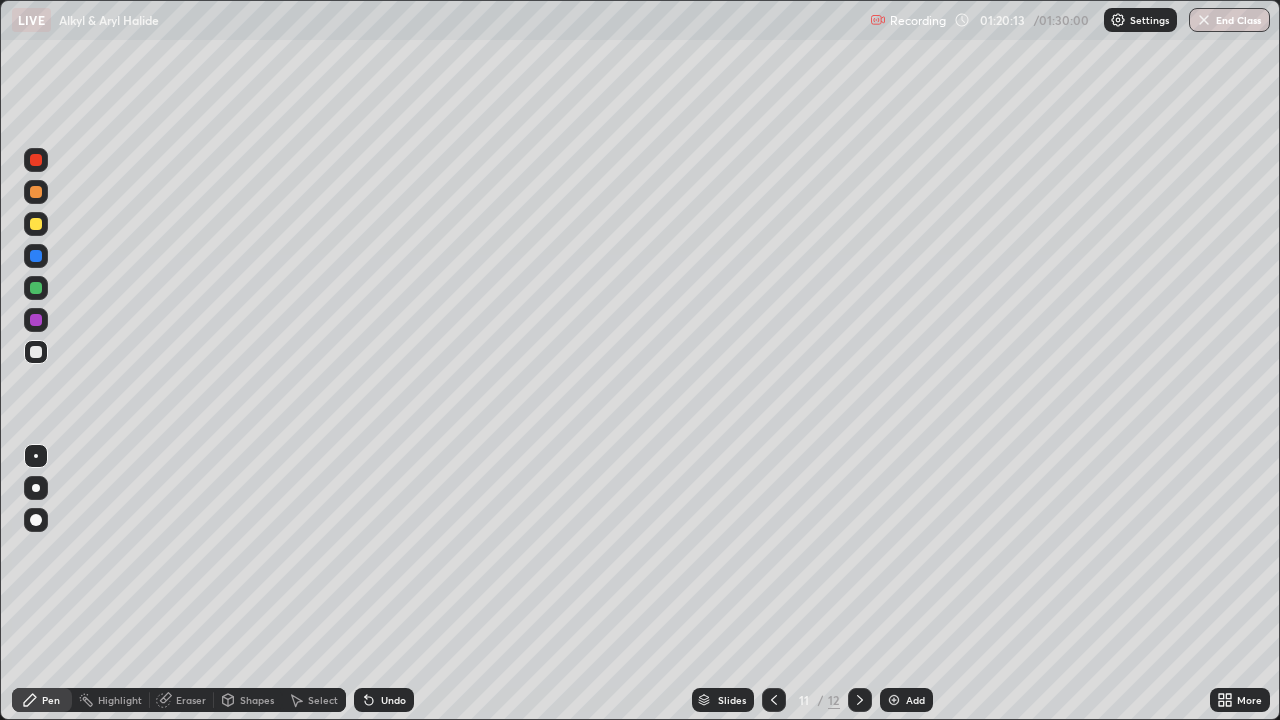 click 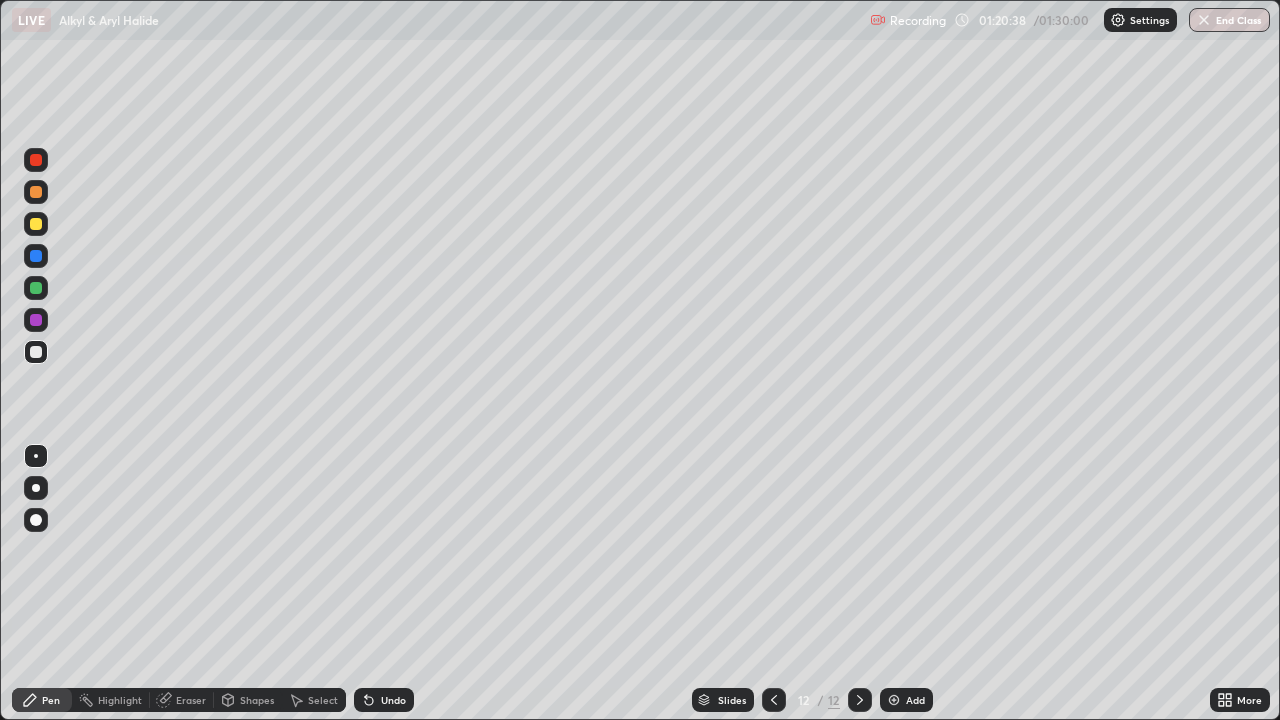 click on "Setting up your live class" at bounding box center (640, 360) 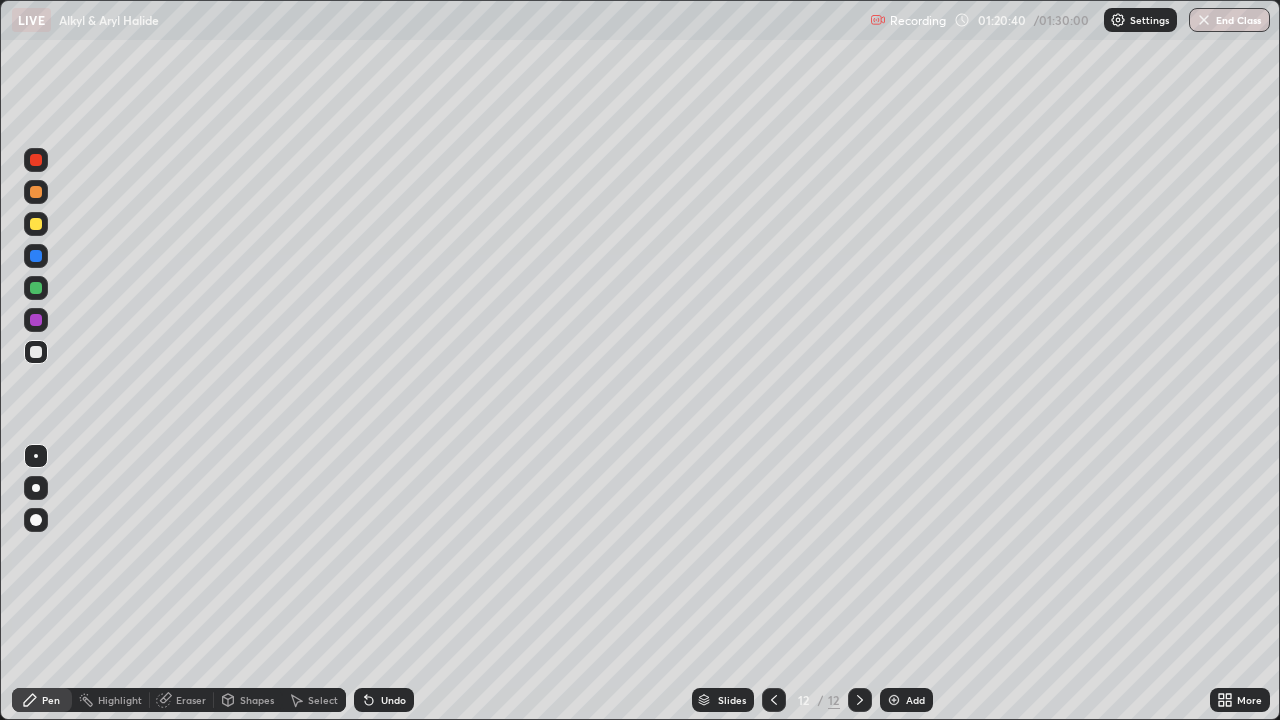 click on "Setting up your live class" at bounding box center [640, 360] 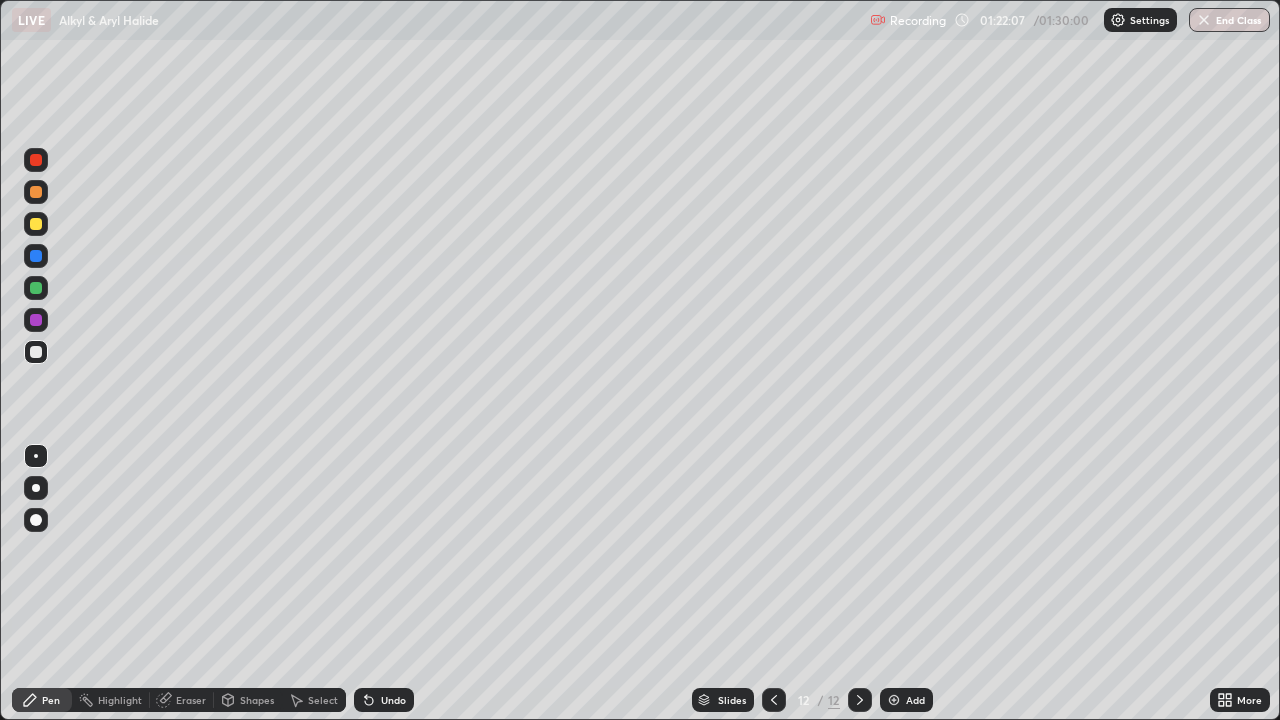 click on "Undo" at bounding box center (393, 700) 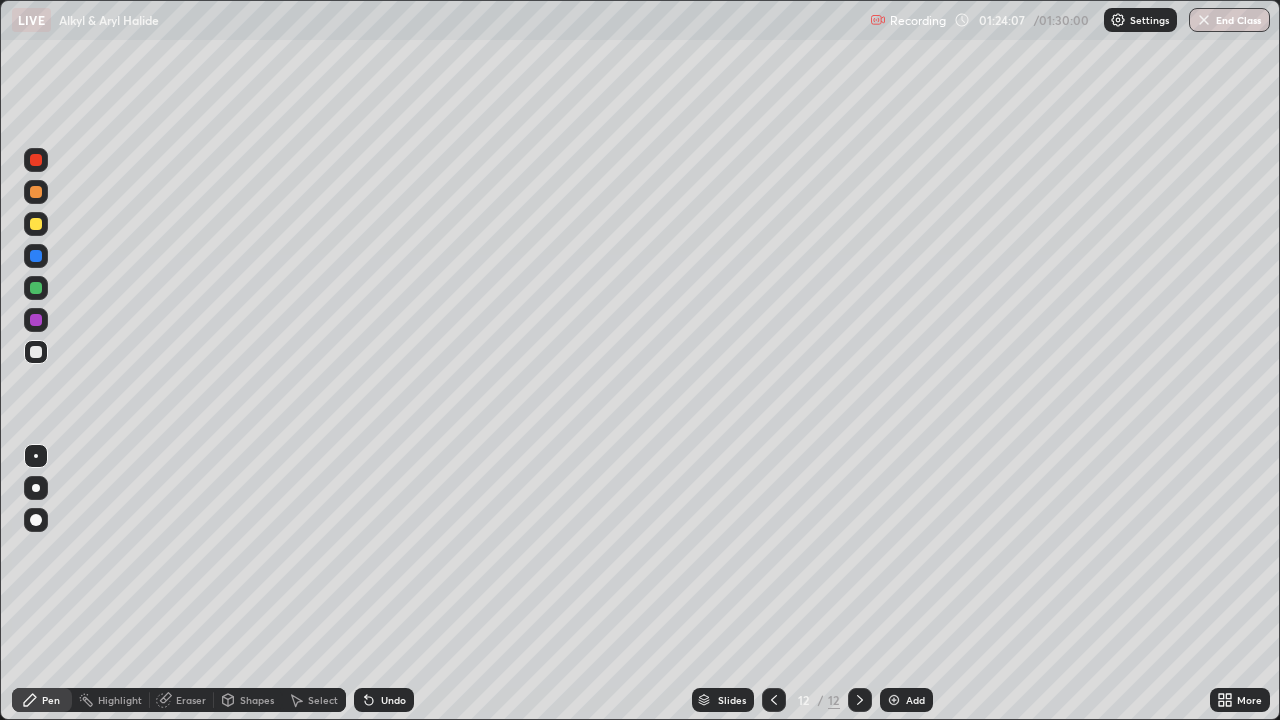 click on "Undo" at bounding box center (393, 700) 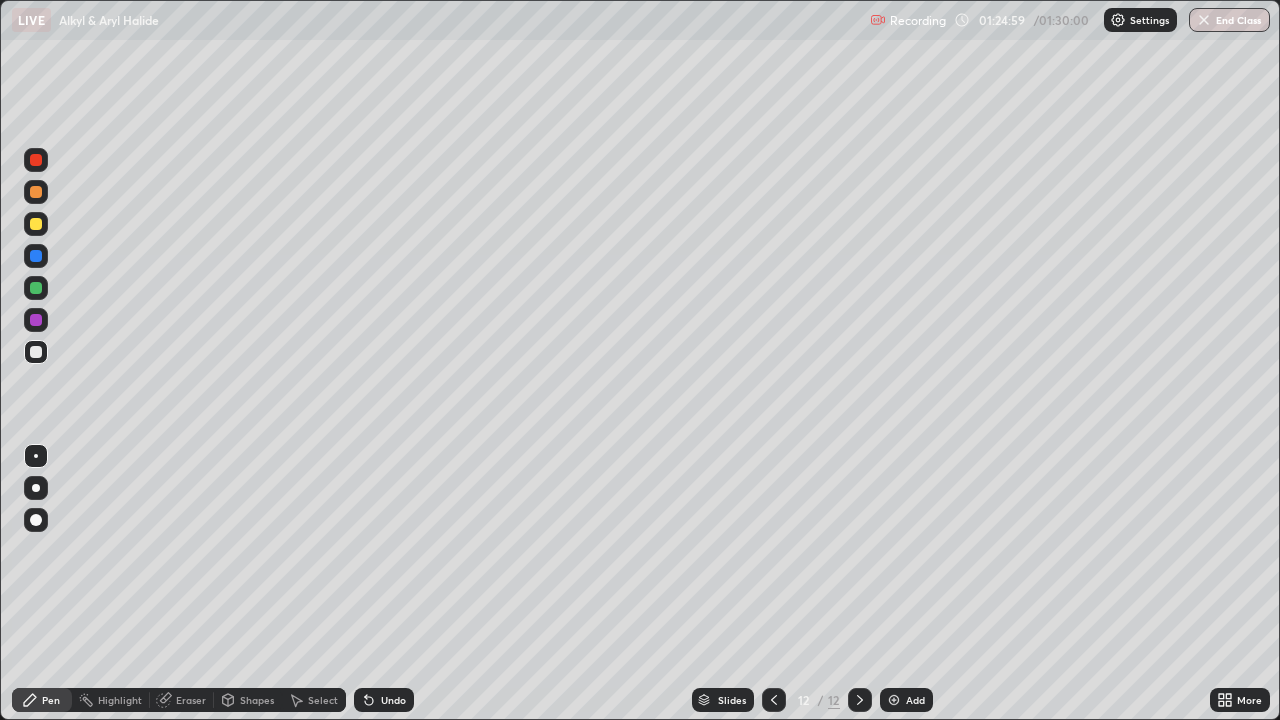 click on "Eraser" at bounding box center [191, 700] 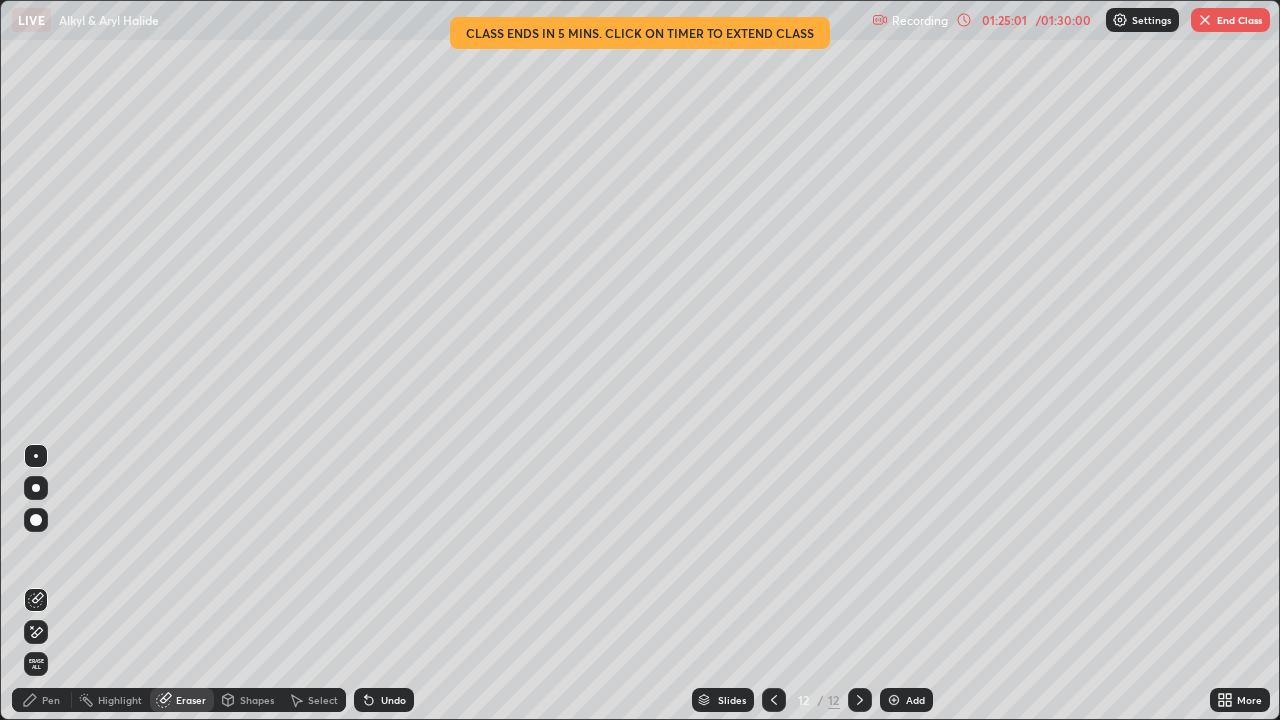 click on "Pen" at bounding box center [42, 700] 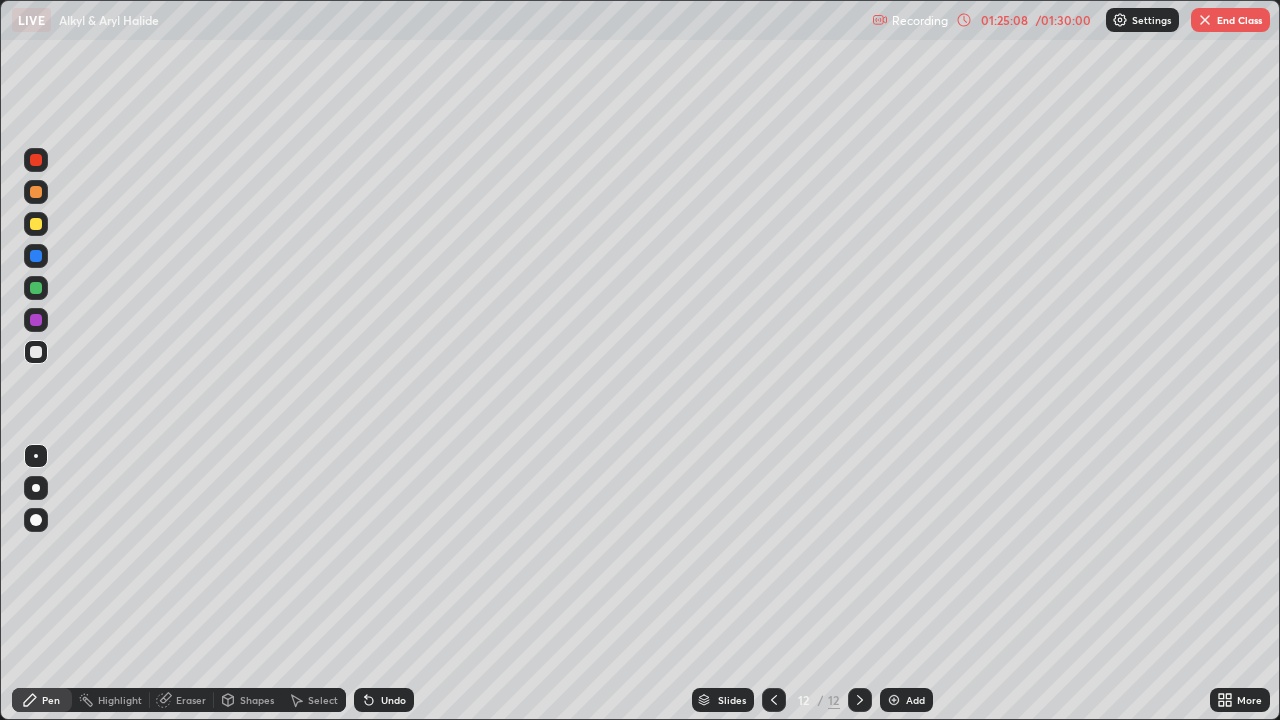 click on "Undo" at bounding box center (393, 700) 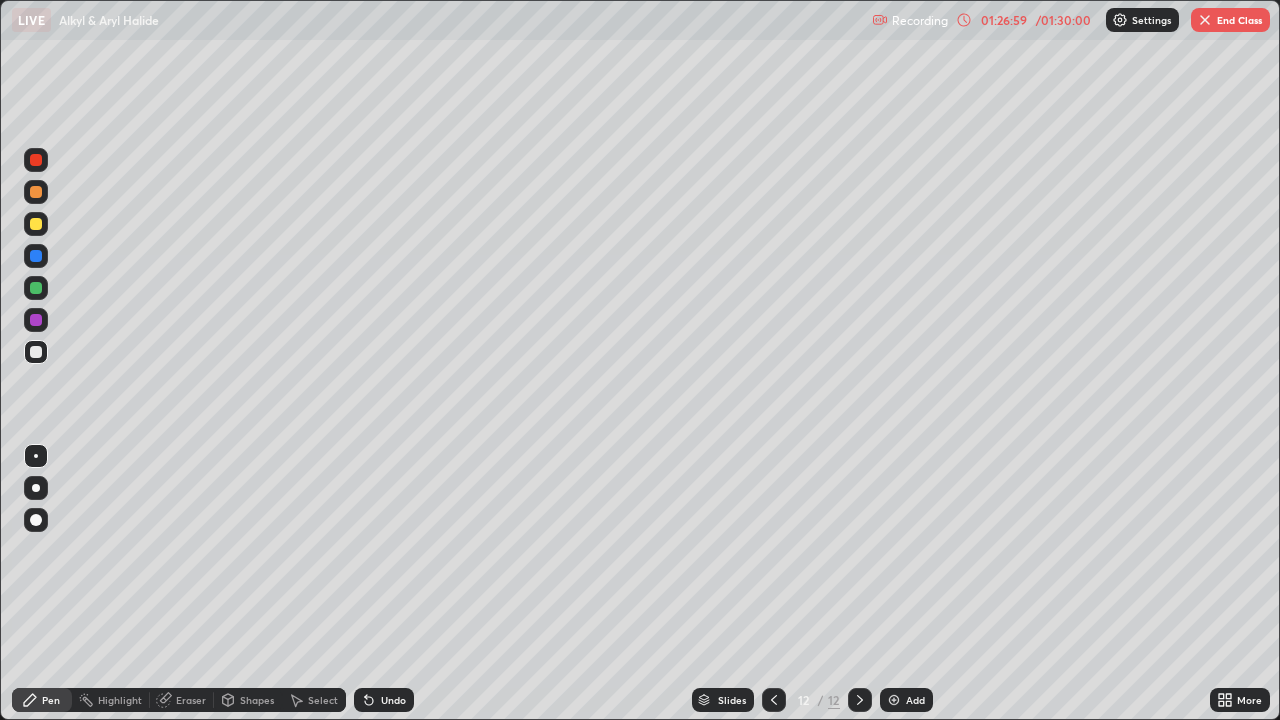 click on "End Class" at bounding box center [1230, 20] 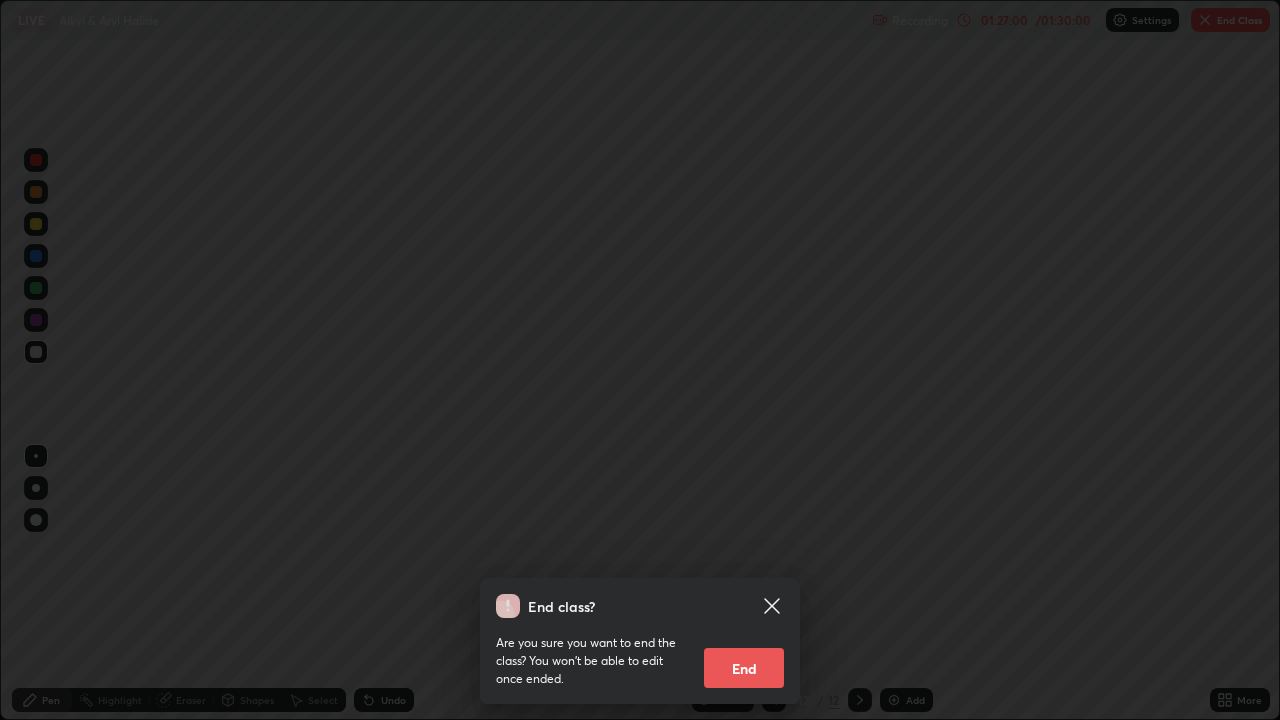 click on "End" at bounding box center [744, 668] 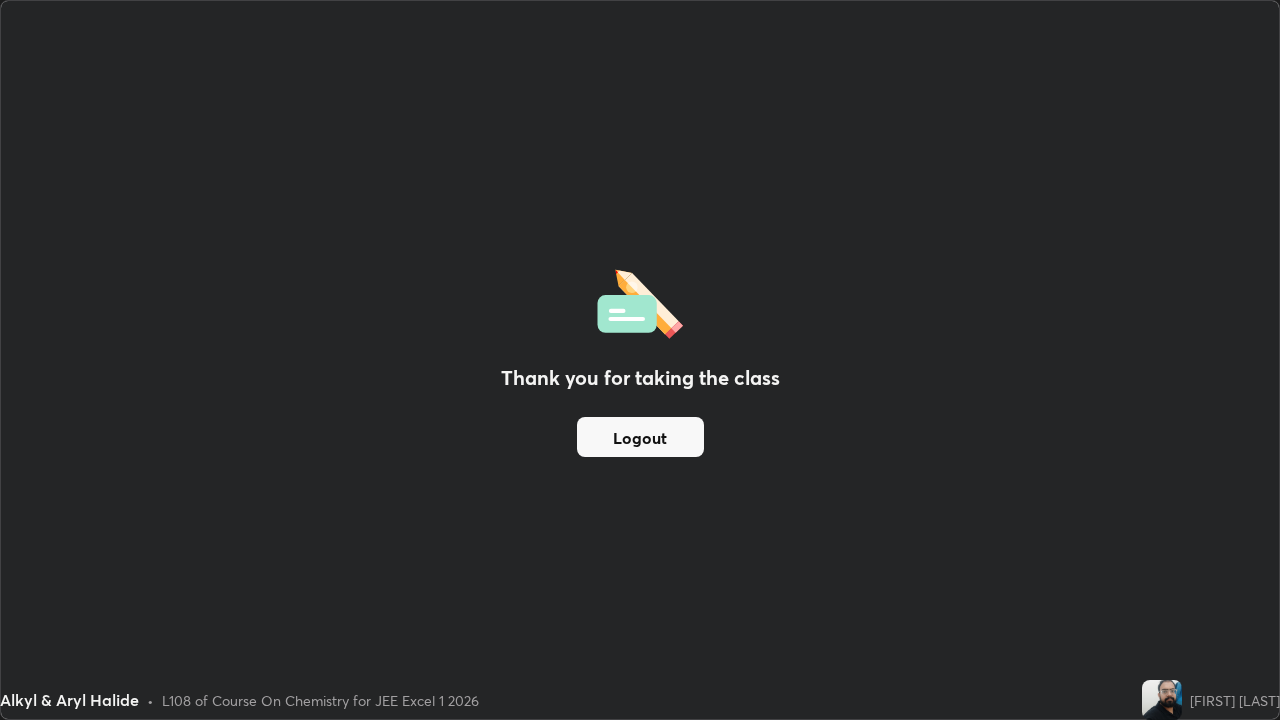 click on "Logout" at bounding box center (640, 437) 